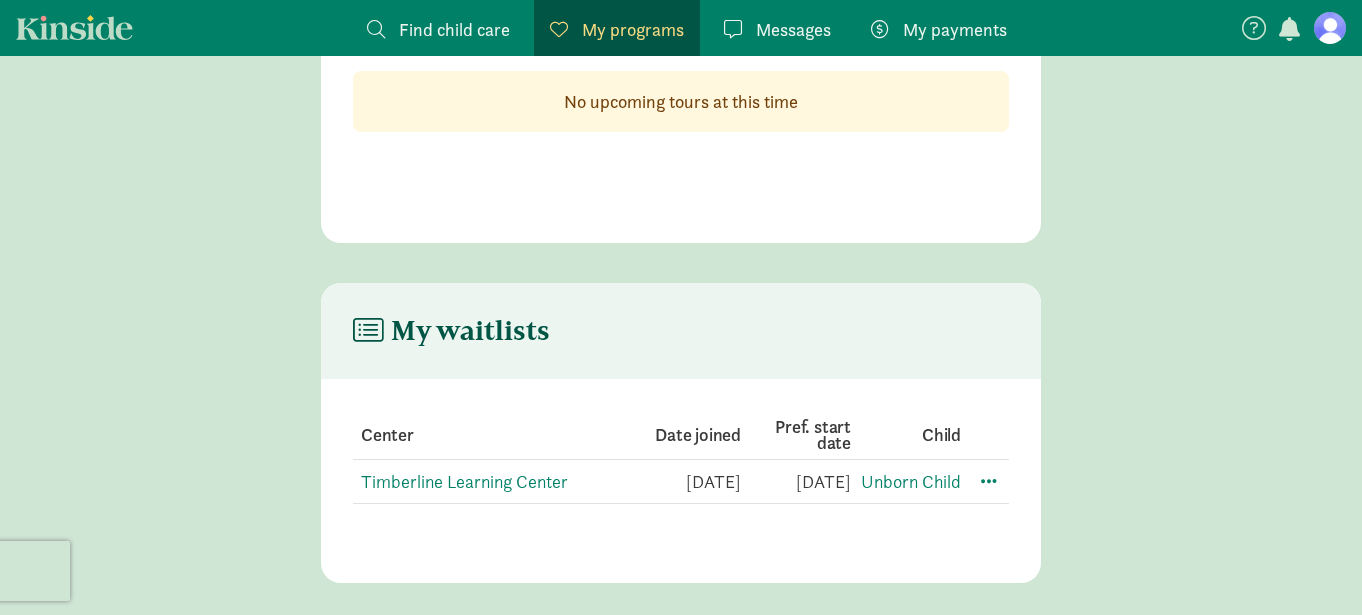 scroll, scrollTop: 161, scrollLeft: 0, axis: vertical 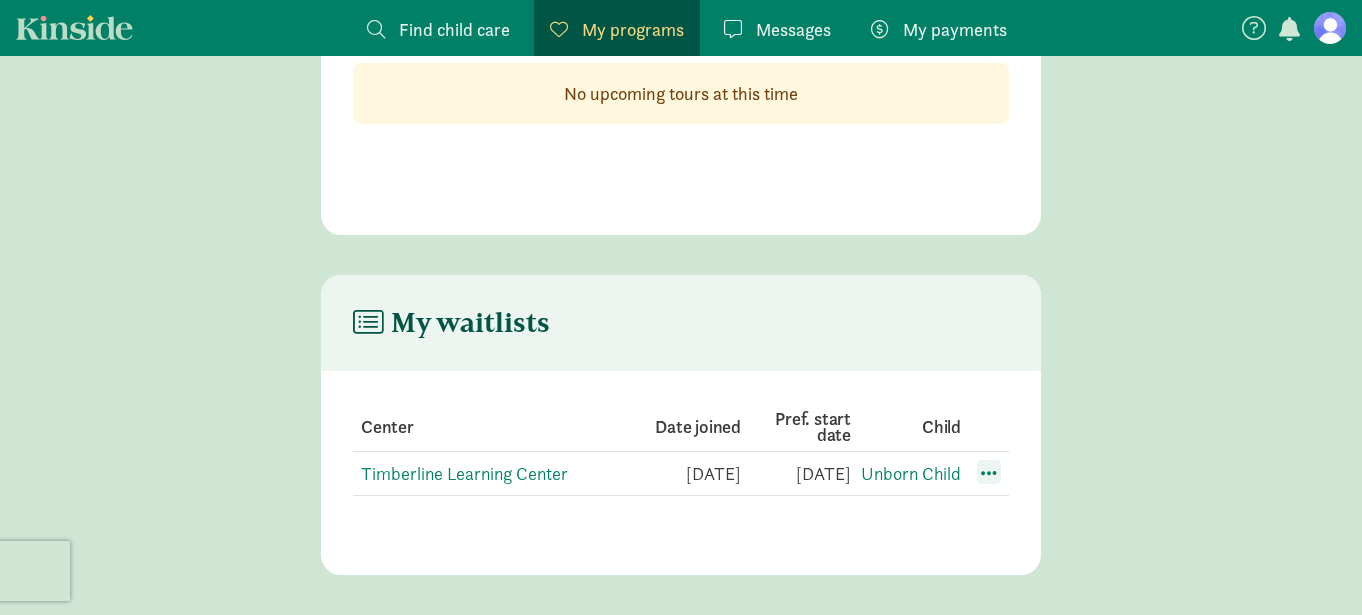 click 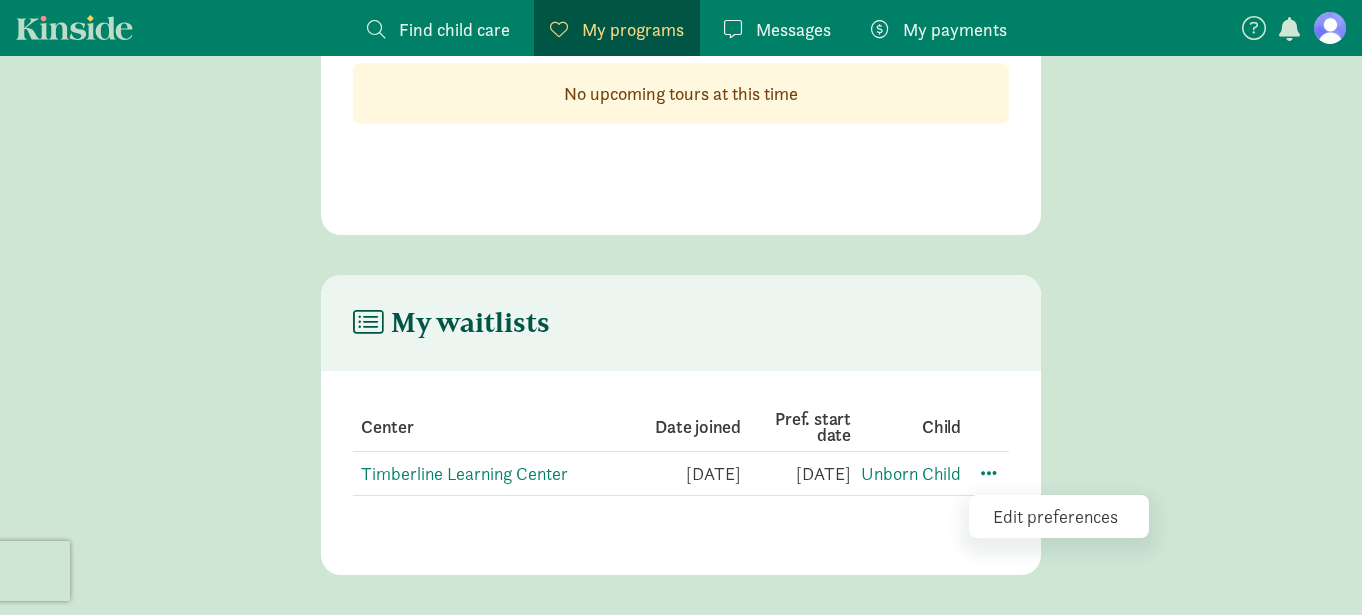 click on "Edit preferences" 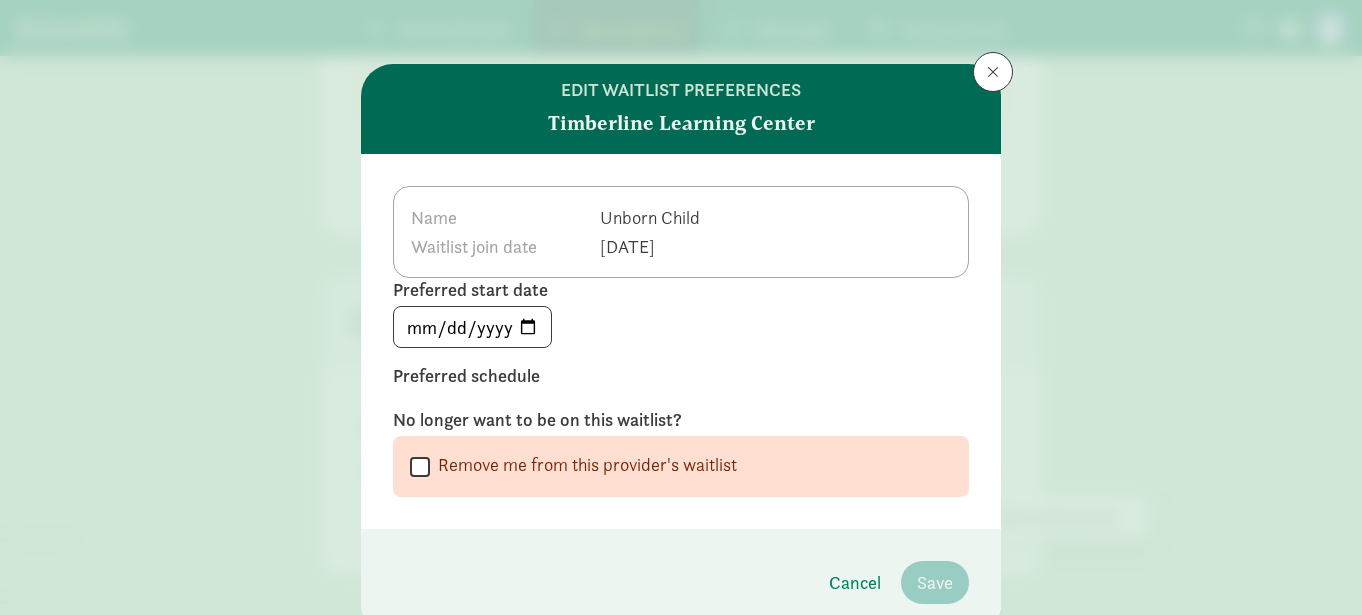 click on "[DATE]" at bounding box center [650, 246] 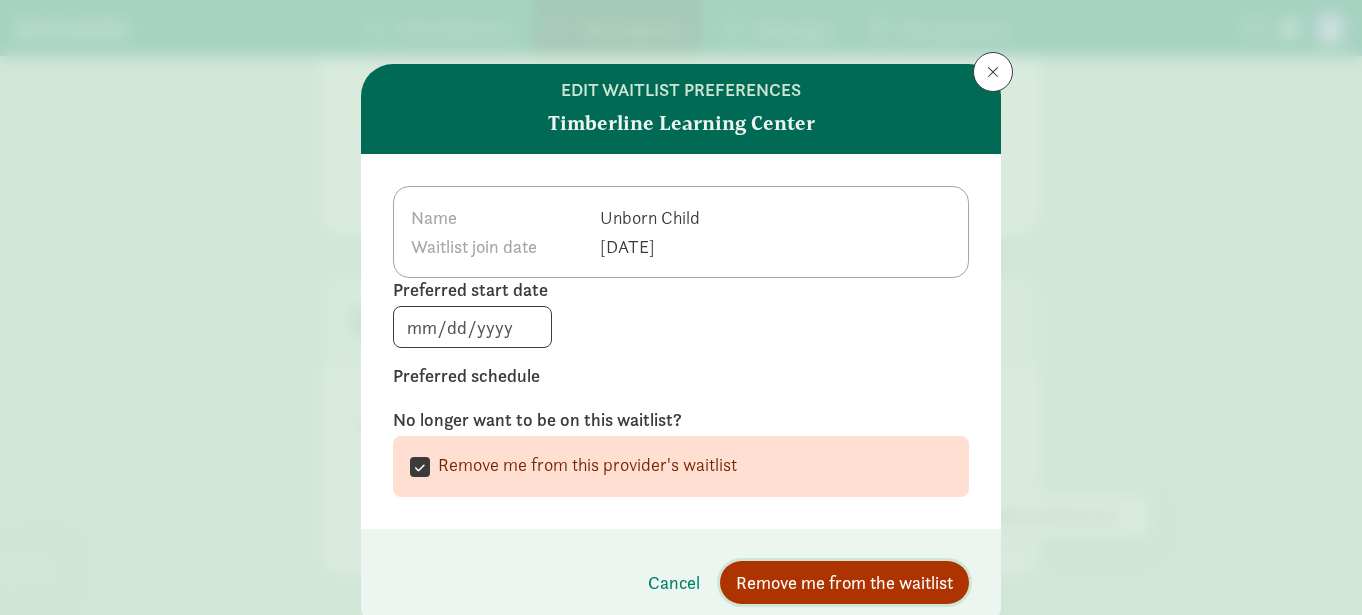 click on "Remove me from the waitlist" at bounding box center [844, 582] 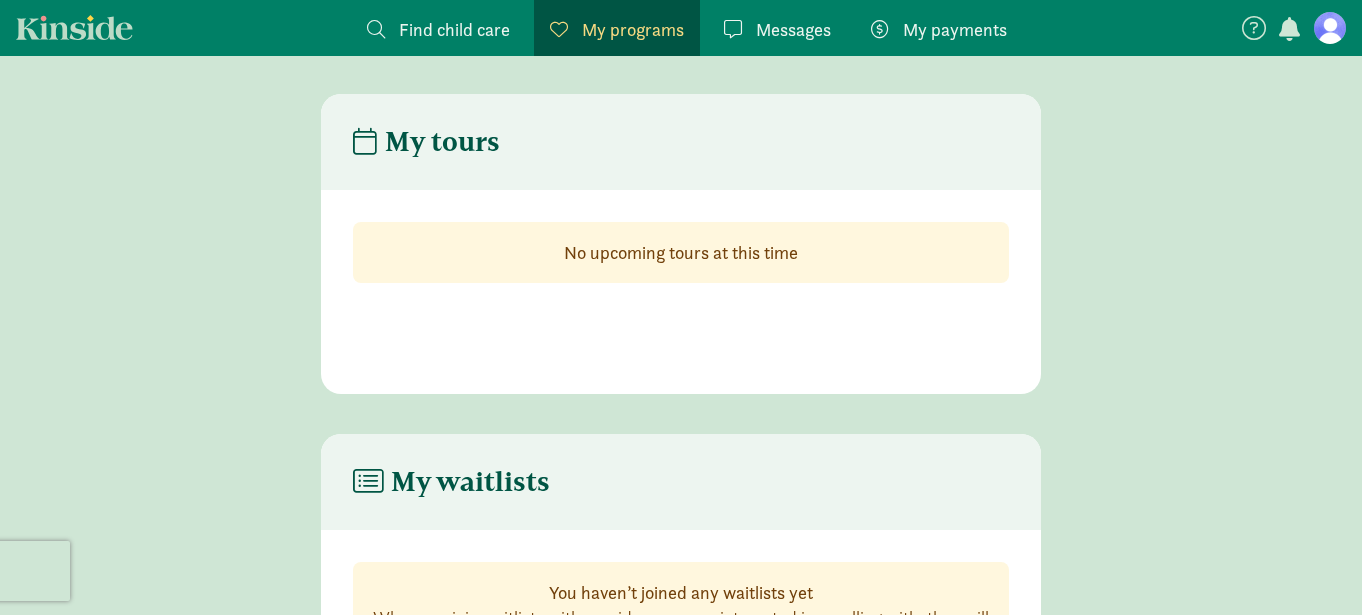 scroll, scrollTop: 0, scrollLeft: 0, axis: both 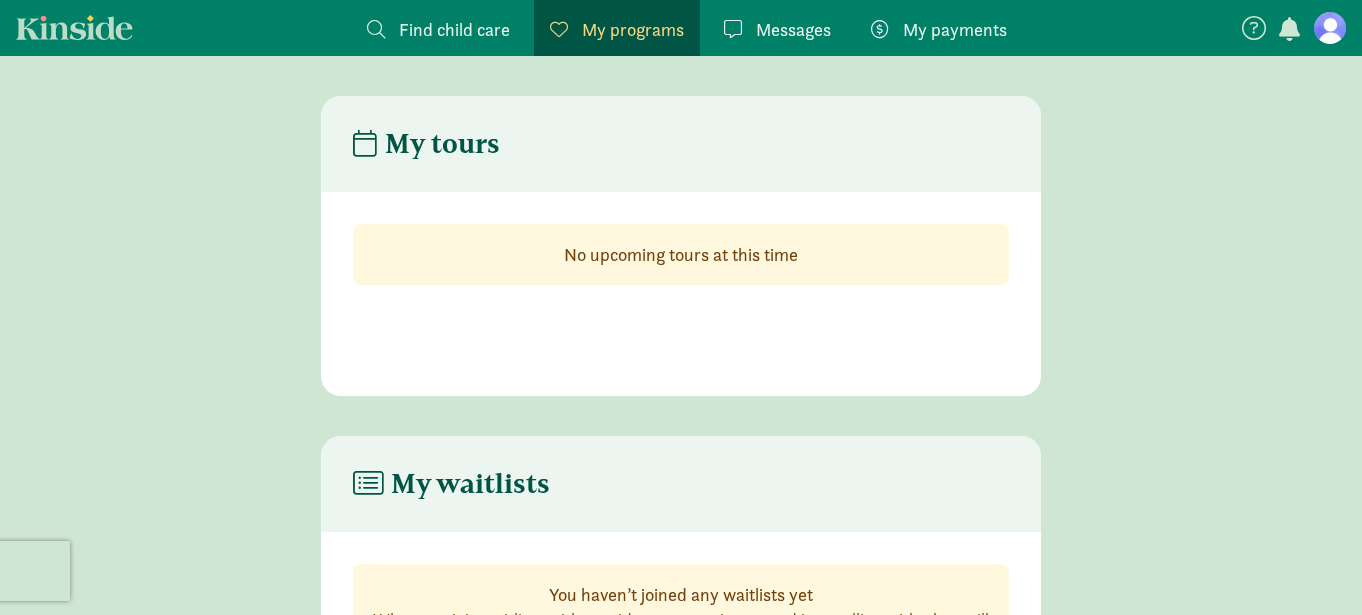 click on "Find child care" at bounding box center [454, 29] 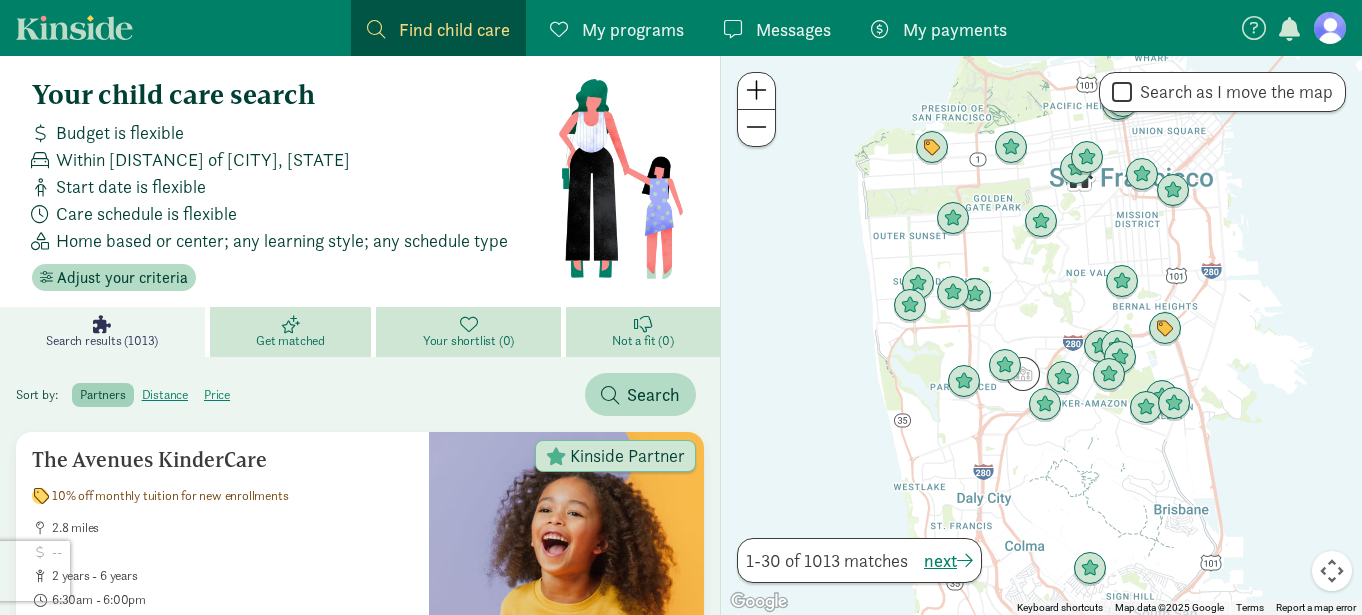 scroll, scrollTop: 0, scrollLeft: 0, axis: both 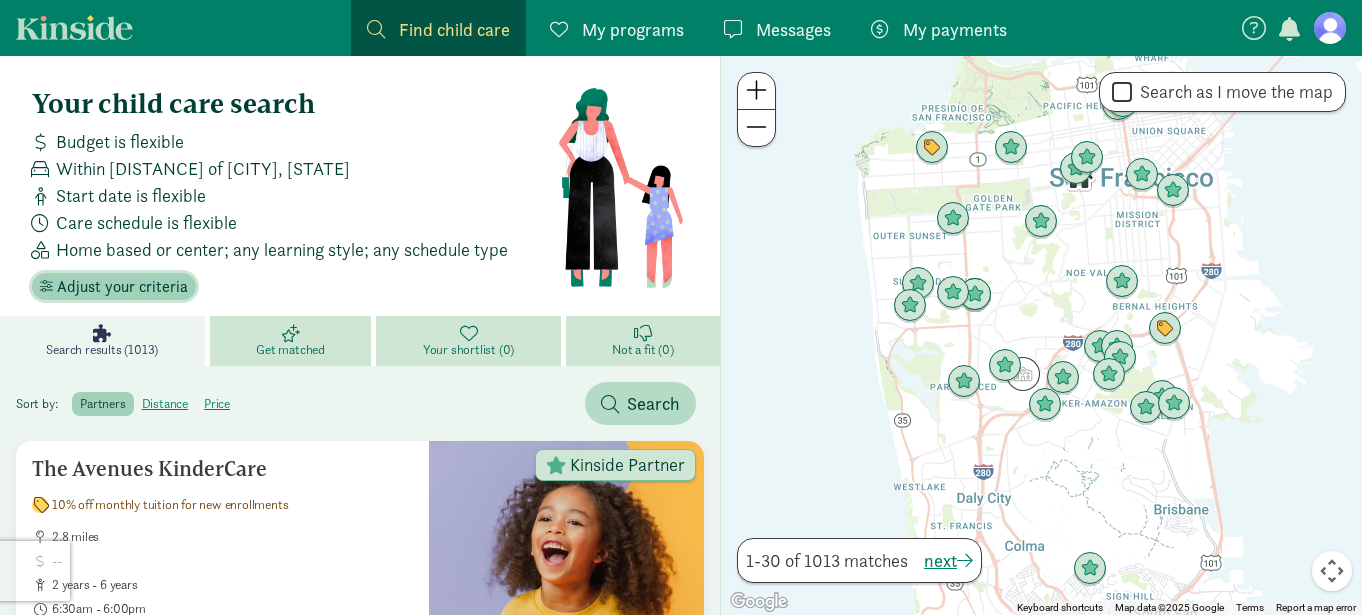 click on "Adjust your criteria" at bounding box center [122, 287] 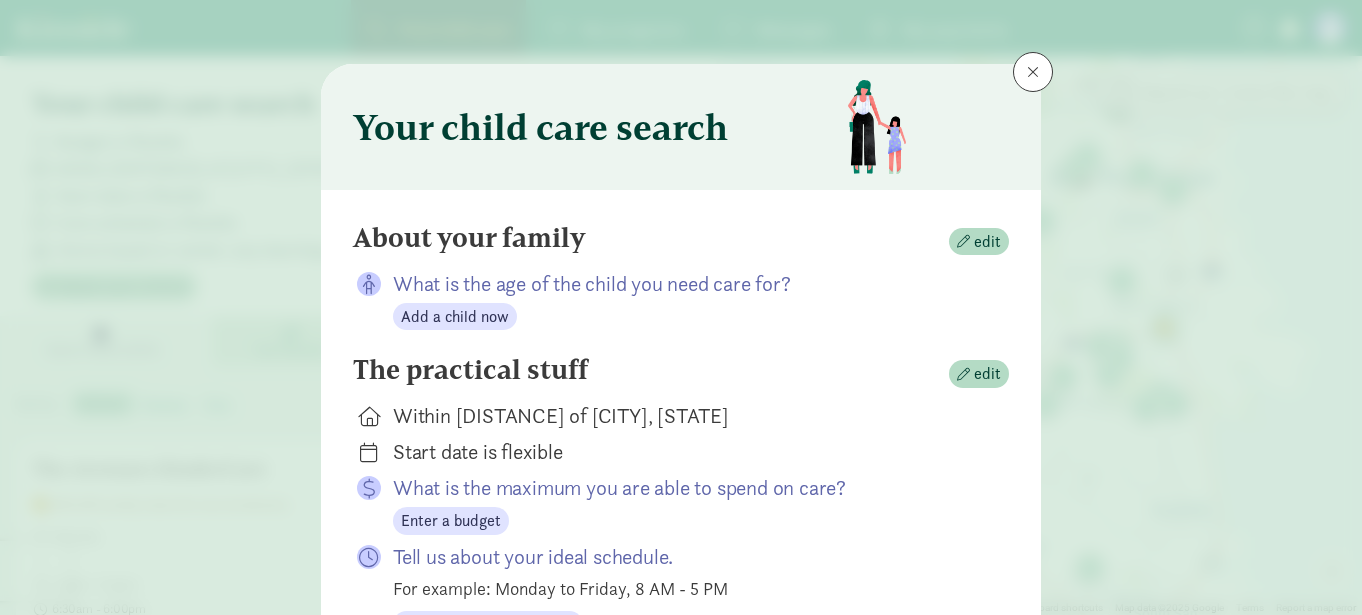 scroll, scrollTop: 12, scrollLeft: 0, axis: vertical 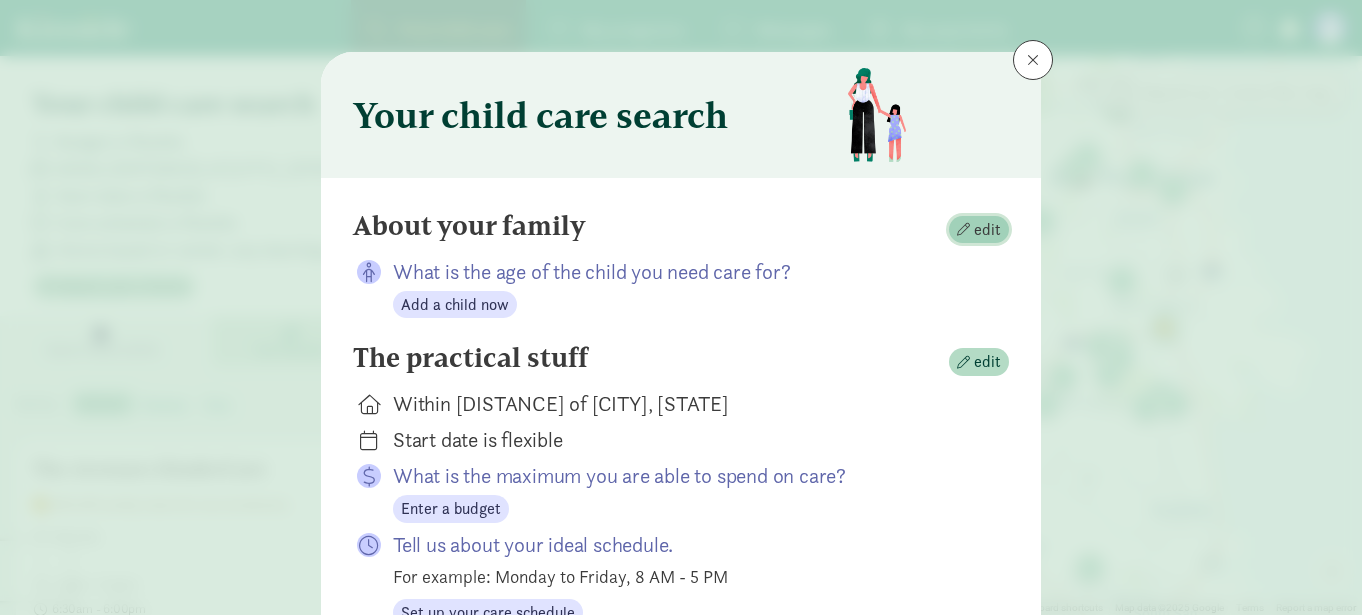 click on "edit" at bounding box center (987, 230) 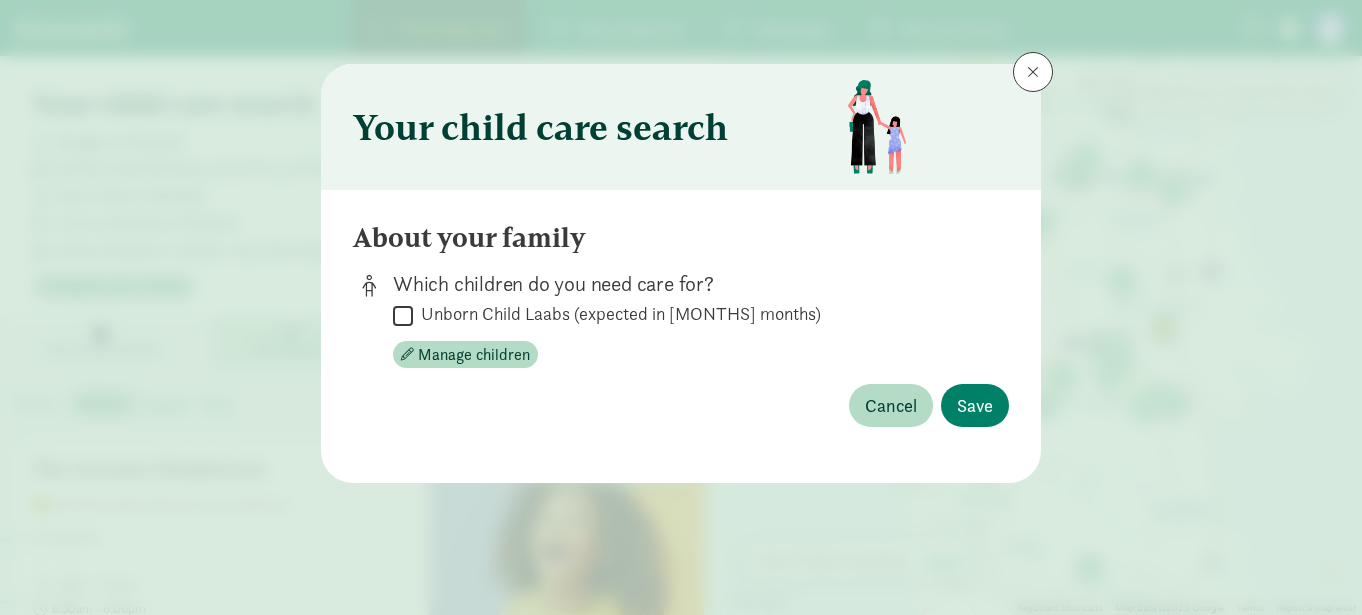 scroll, scrollTop: 0, scrollLeft: 0, axis: both 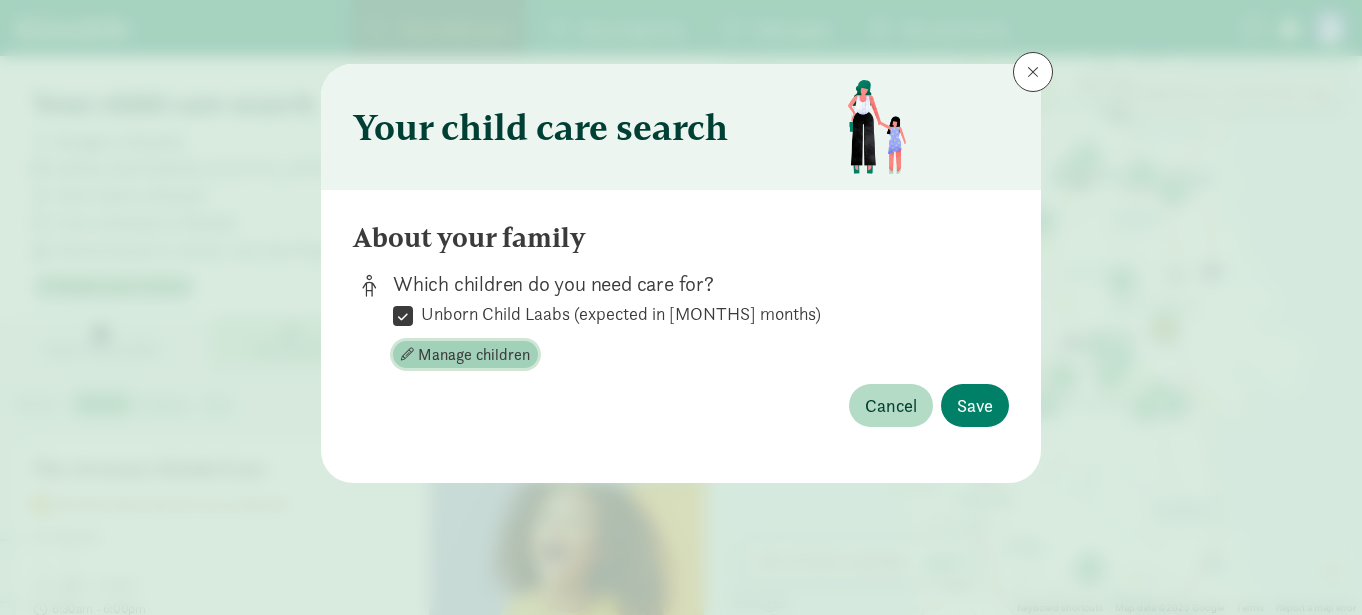 click on "Manage children" at bounding box center [465, 355] 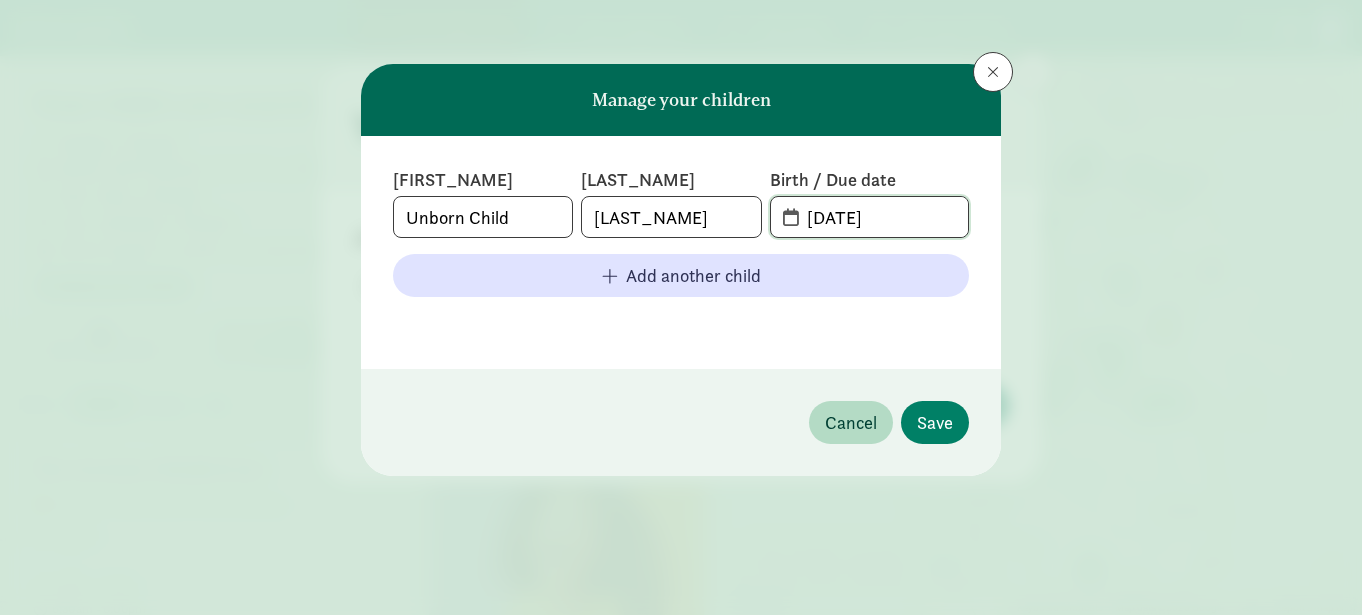 click on "[DATE]" 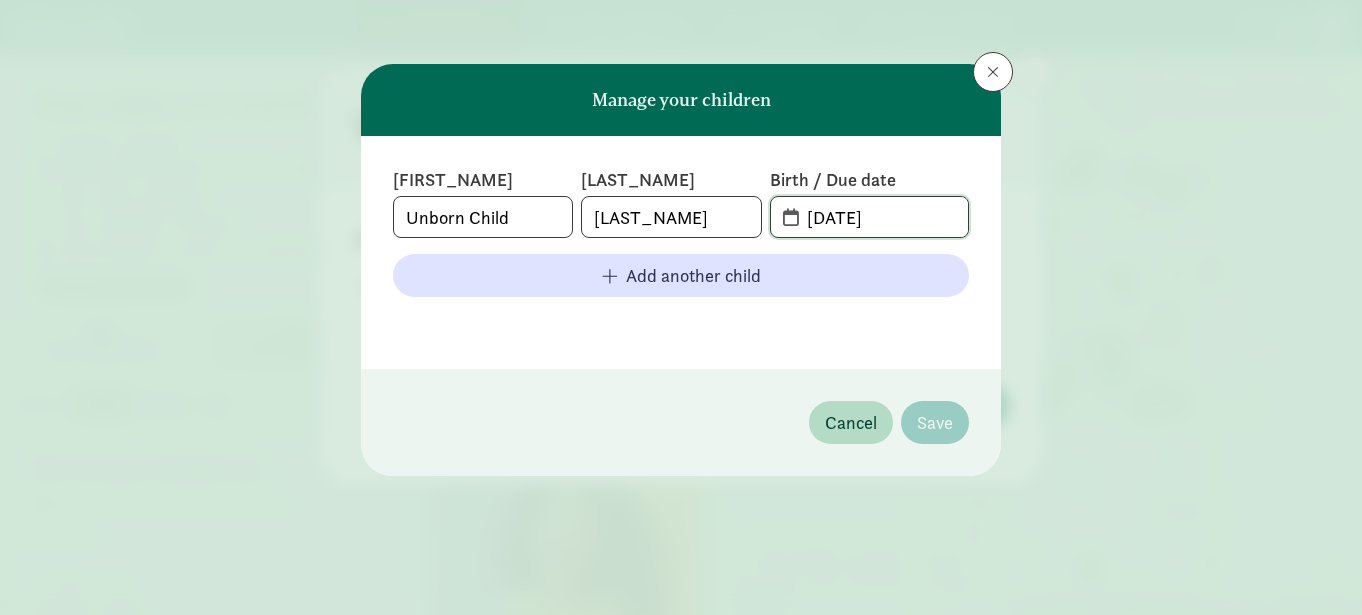 type on "0" 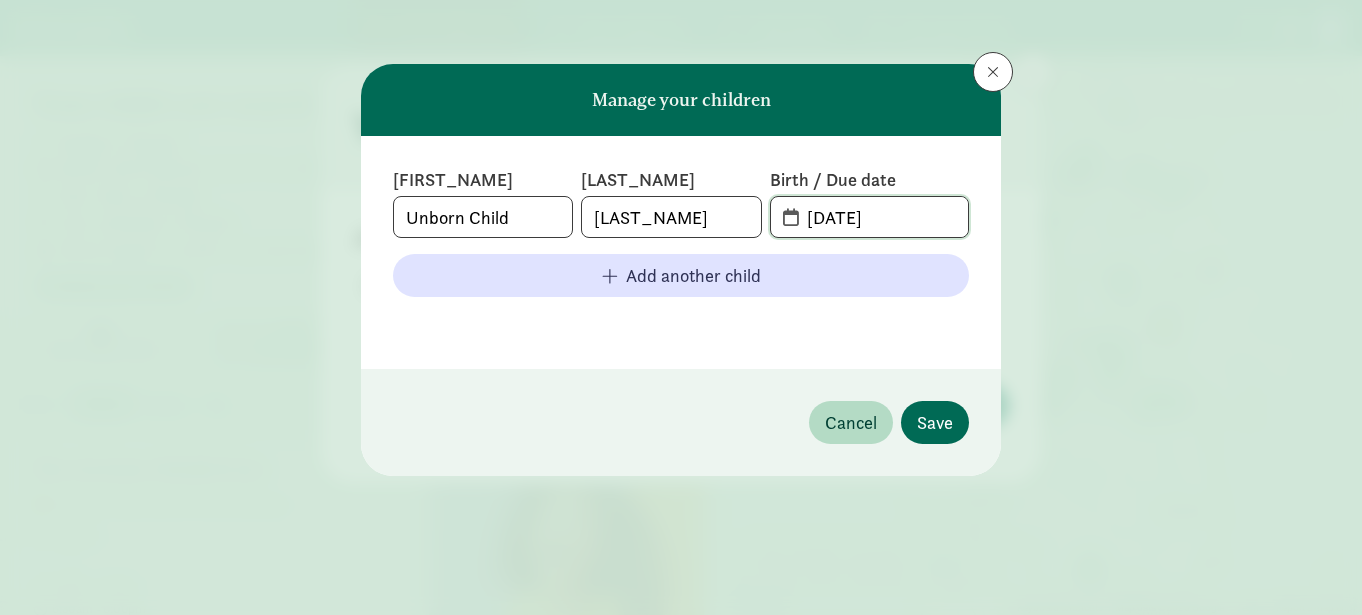 type on "[DATE]" 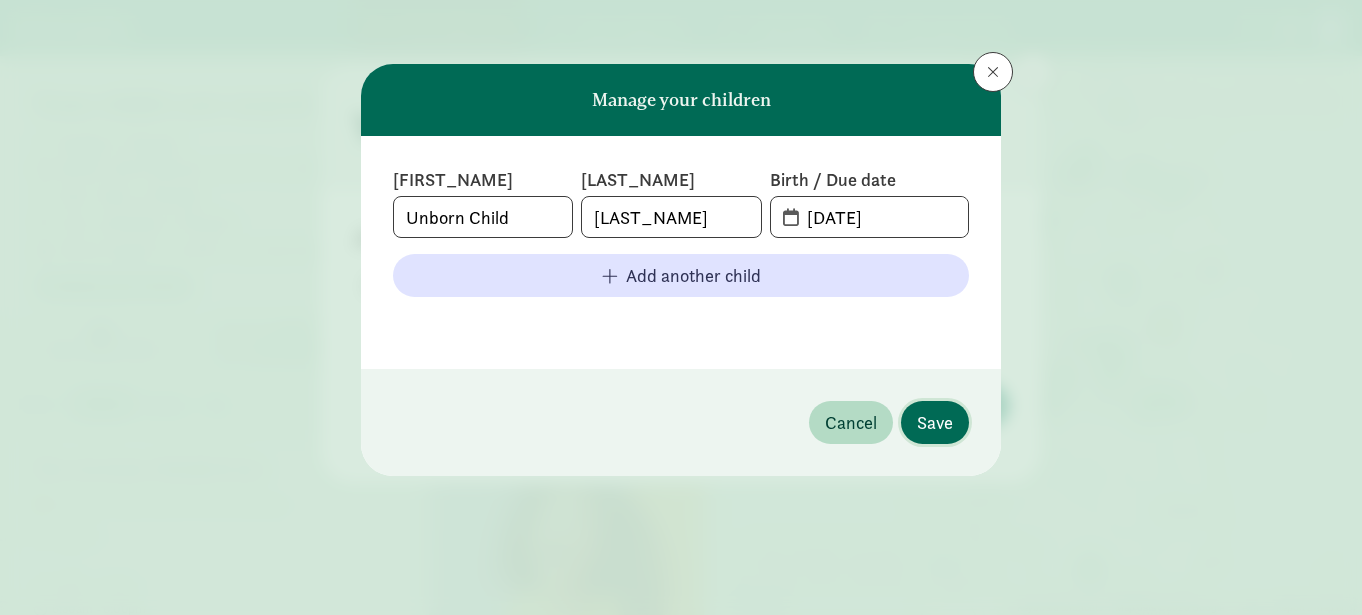click on "Save" at bounding box center [935, 422] 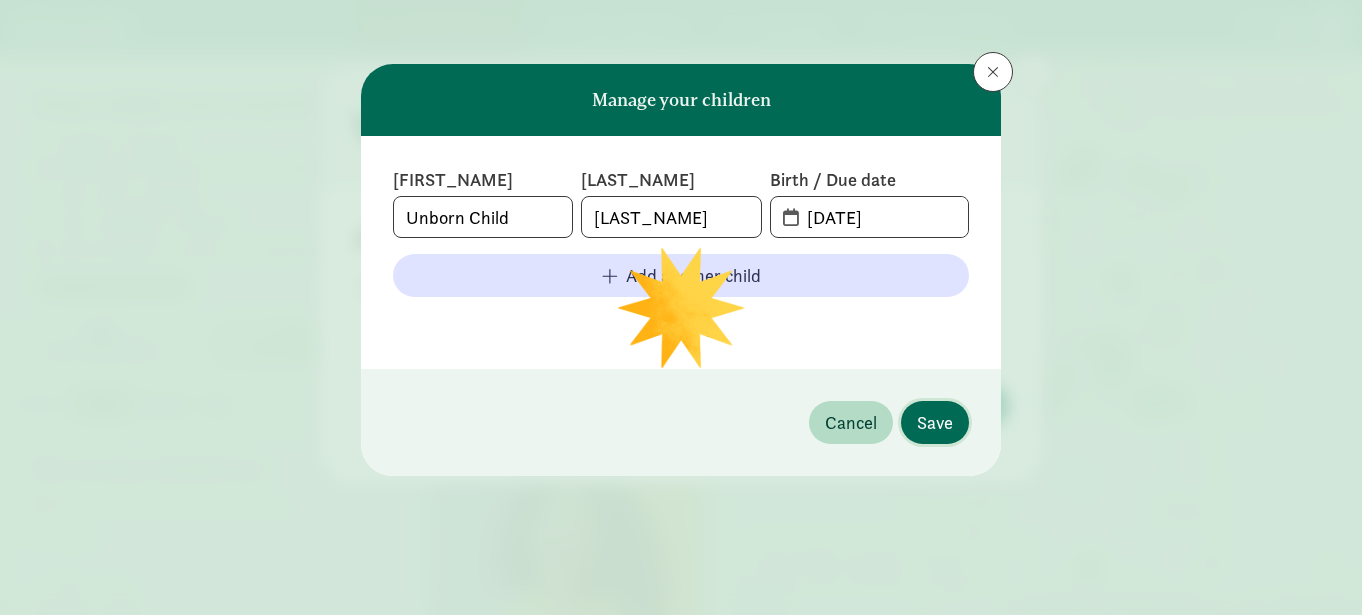 type 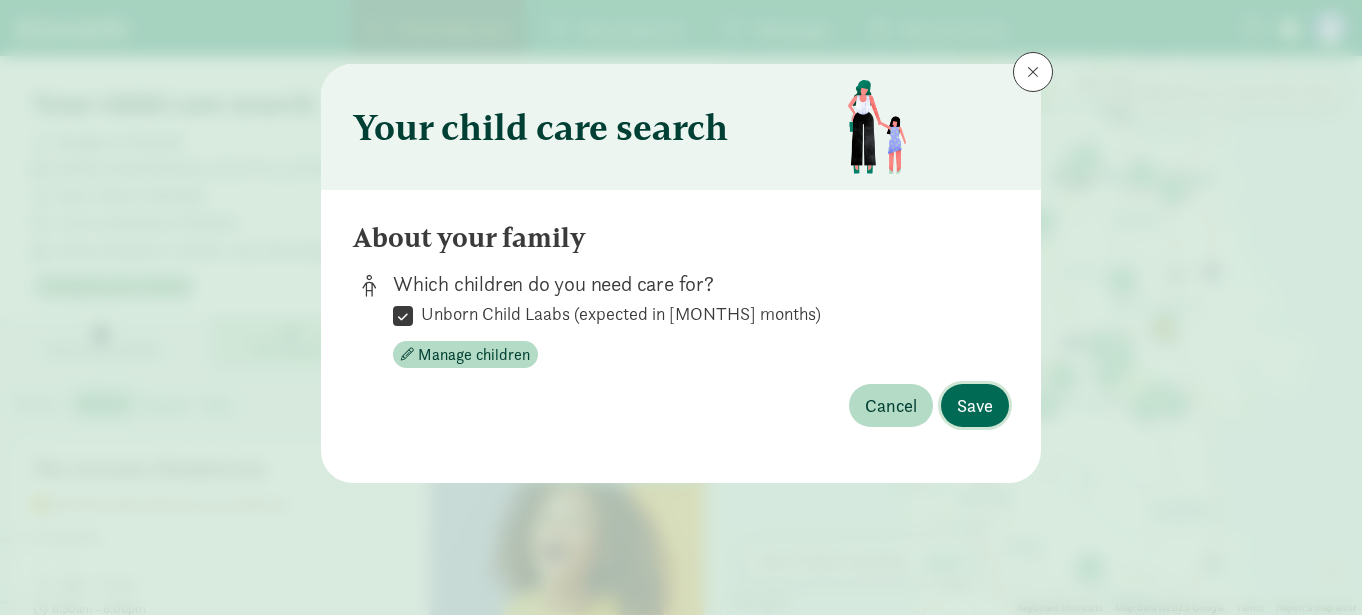 click on "Save" at bounding box center (975, 405) 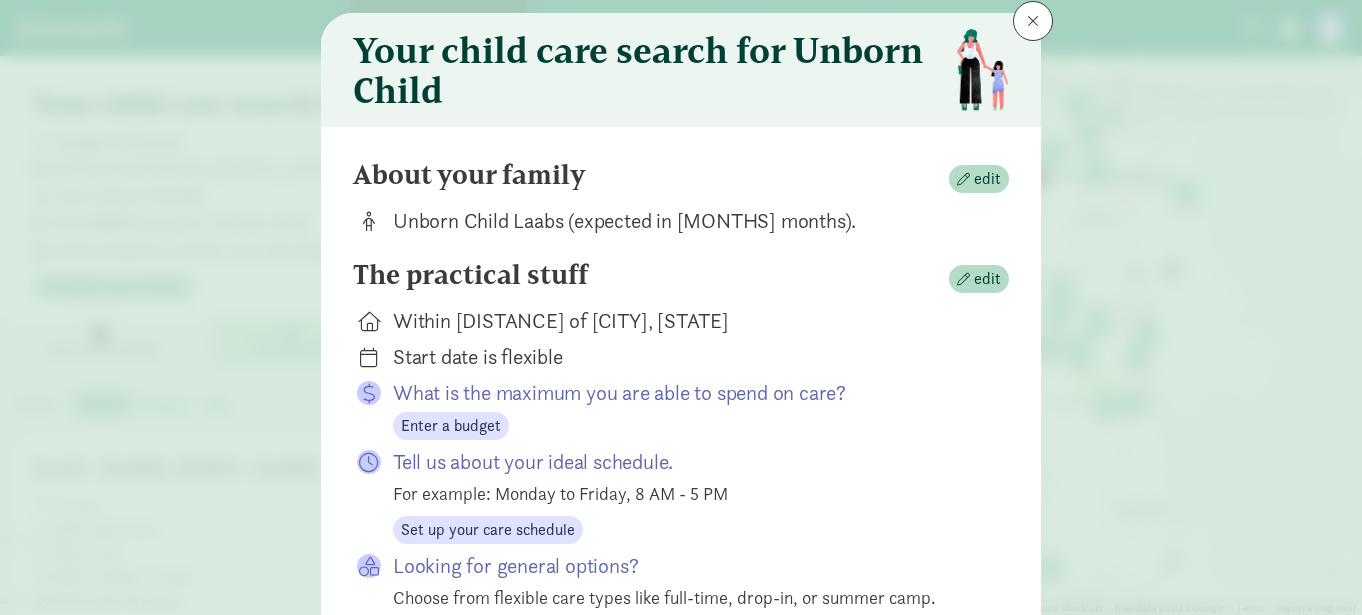 scroll, scrollTop: 52, scrollLeft: 0, axis: vertical 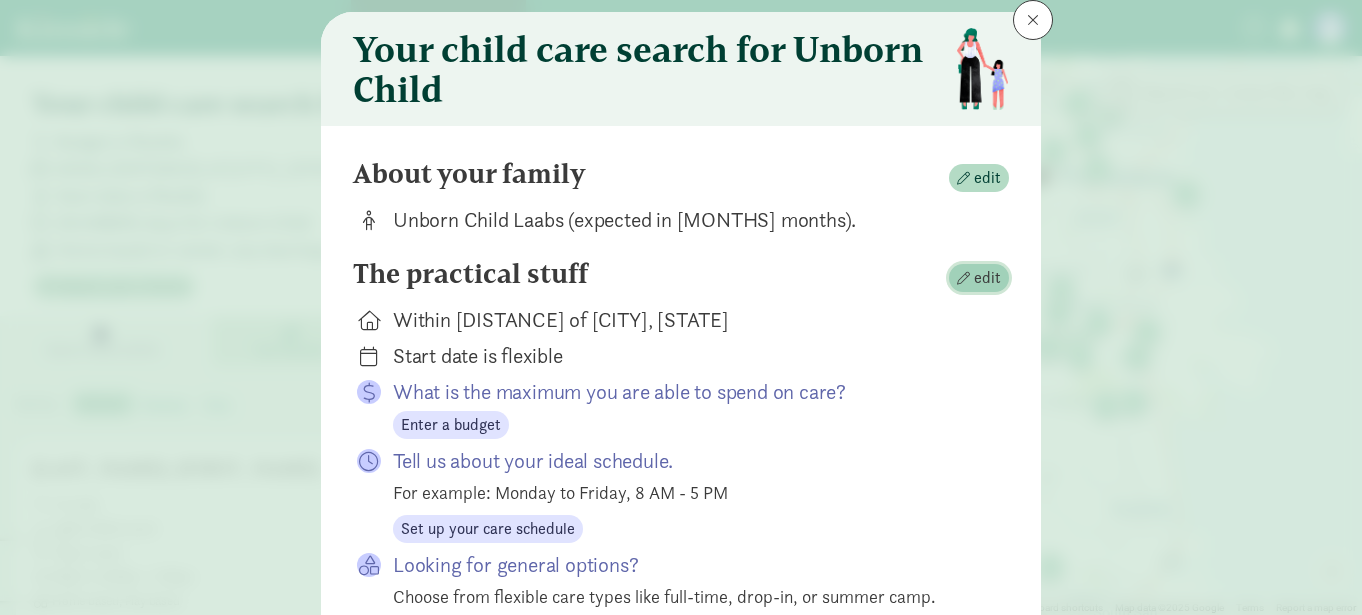 click at bounding box center [963, 278] 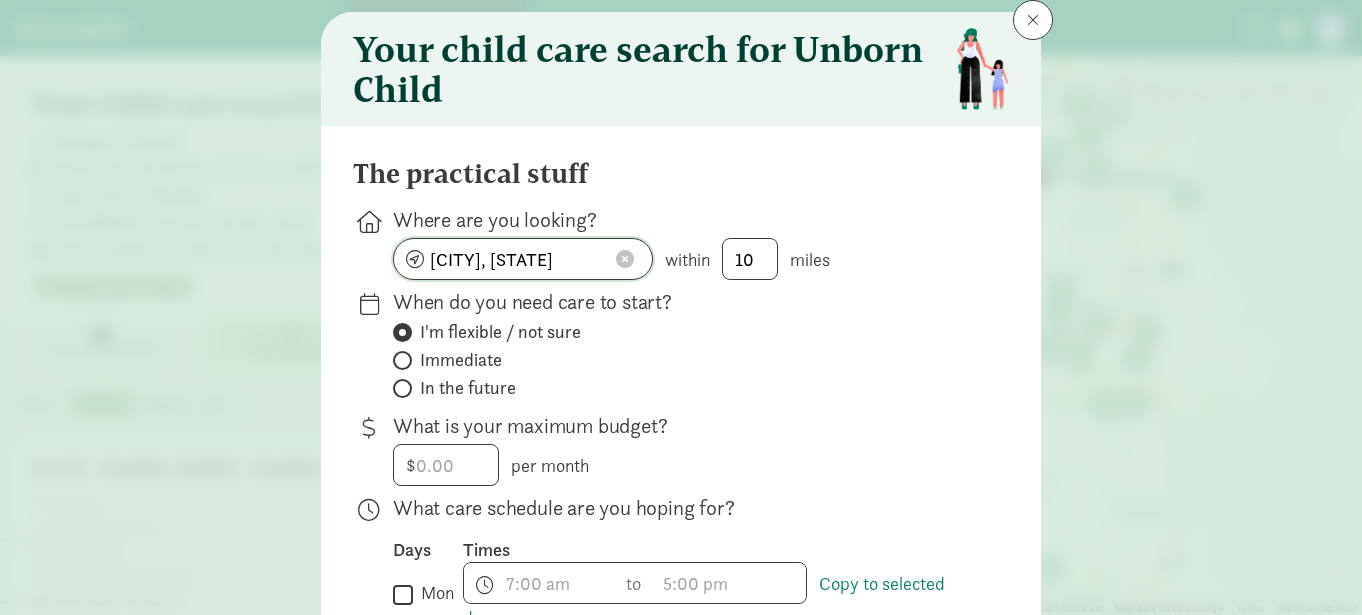 click on "[CITY], [STATE]" 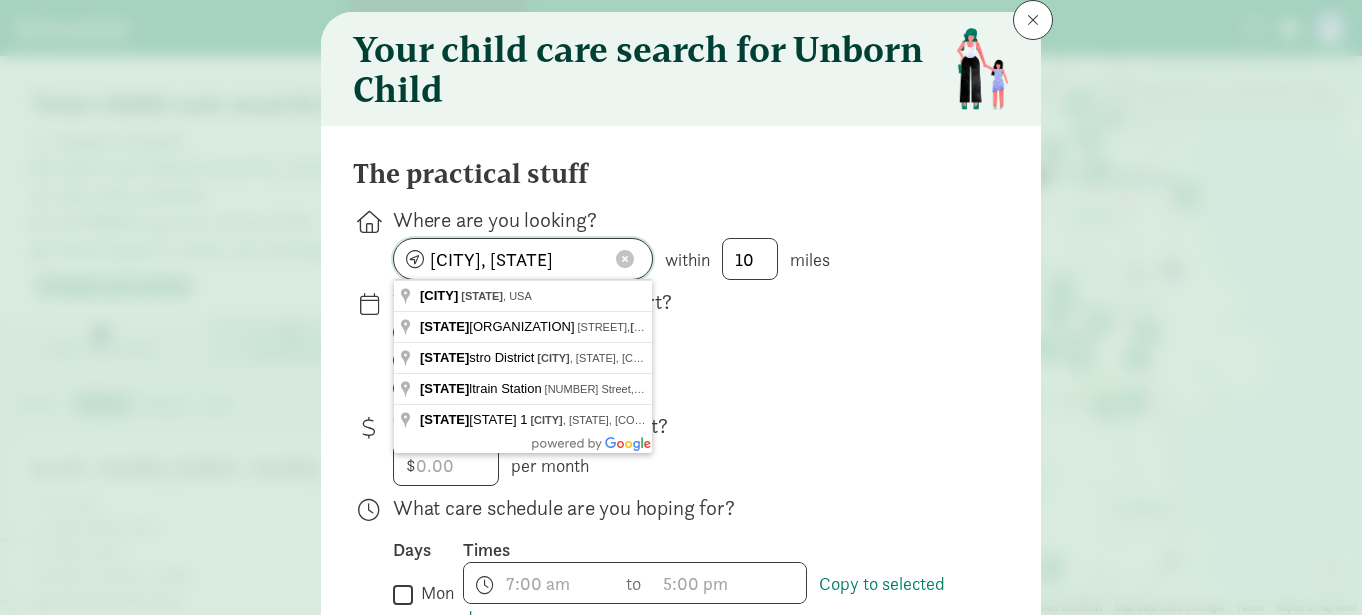click on "[CITY], [STATE]" 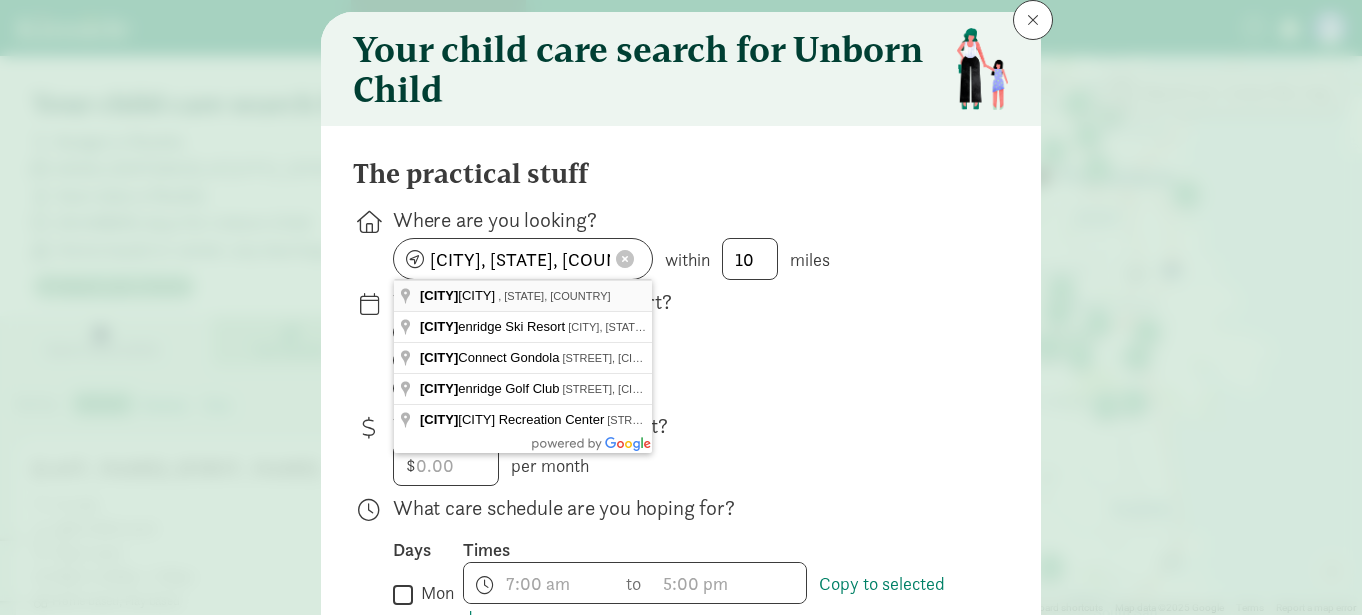 type on "[CITY], [STATE] [POSTAL_CODE], [COUNTRY]" 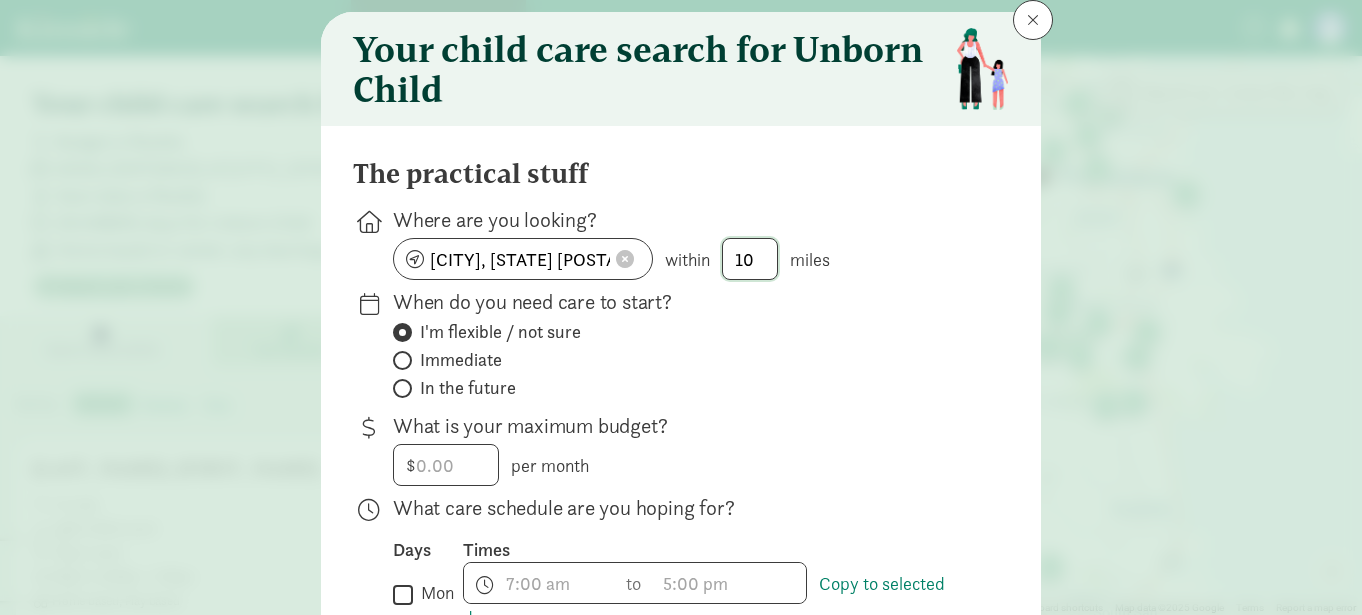click on "10" 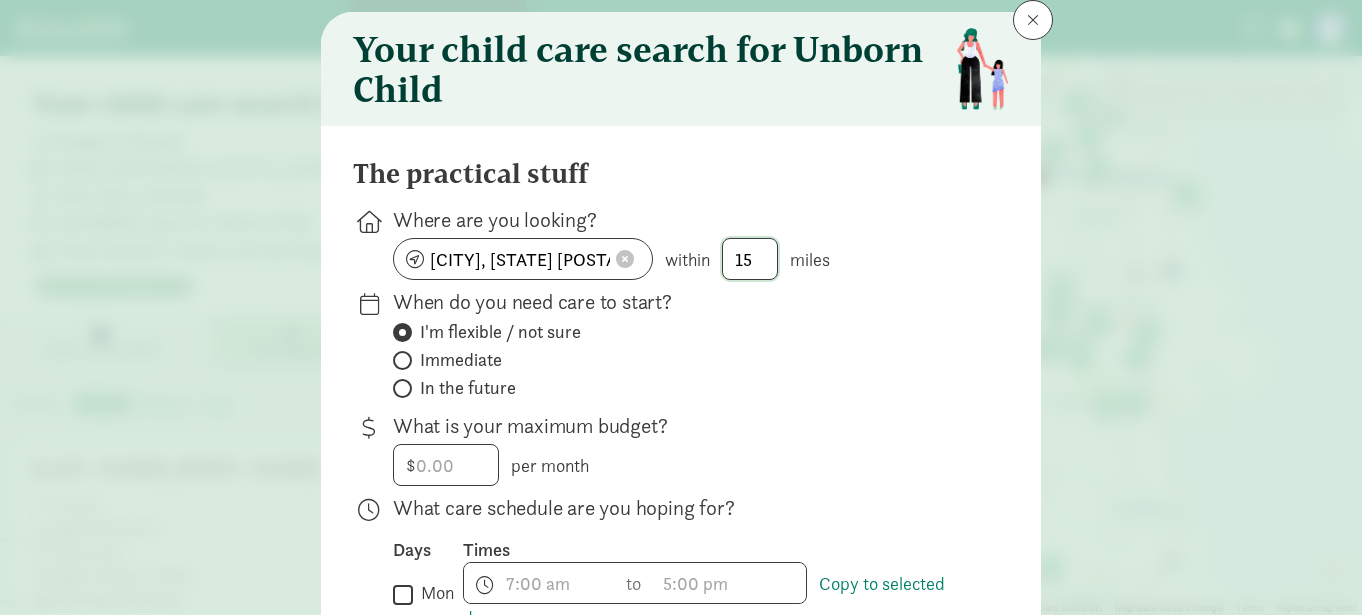 type on "15" 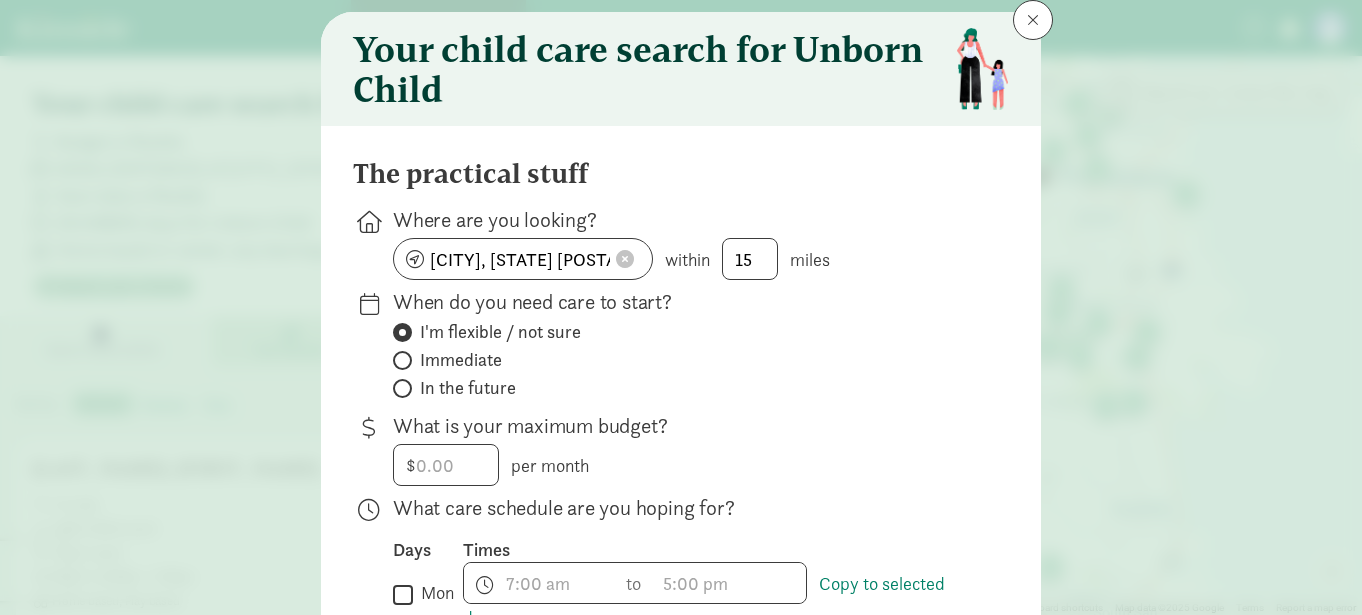 click on "Immediate" 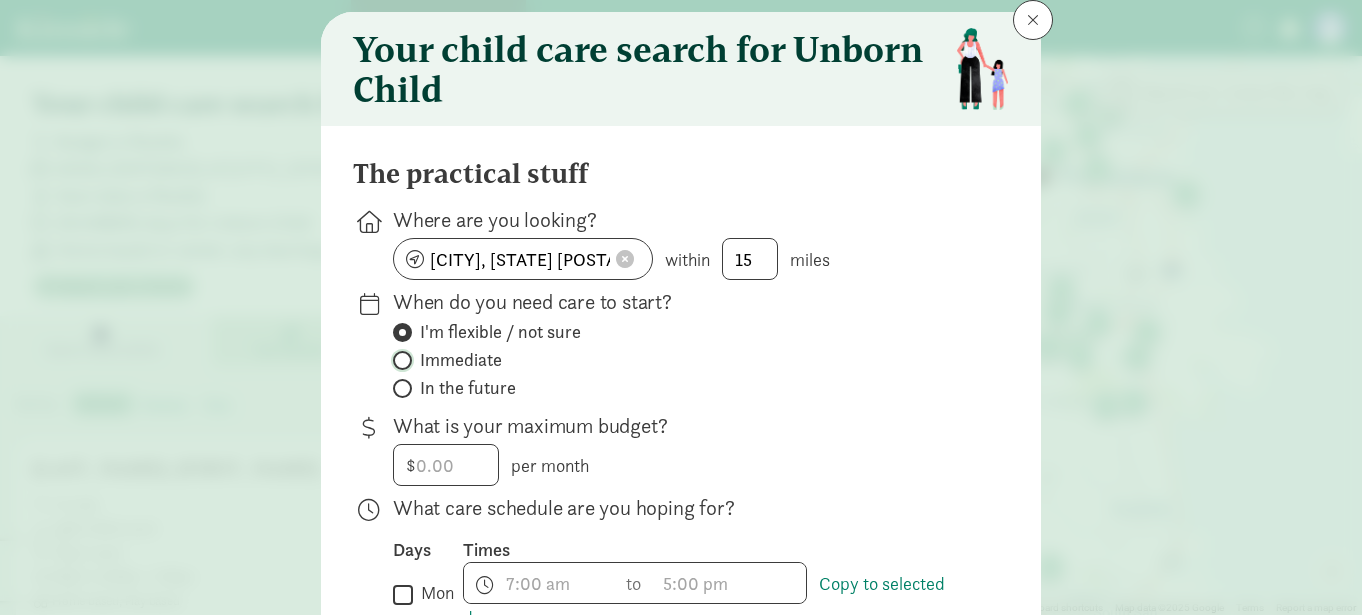 click on "Immediate" at bounding box center (399, 360) 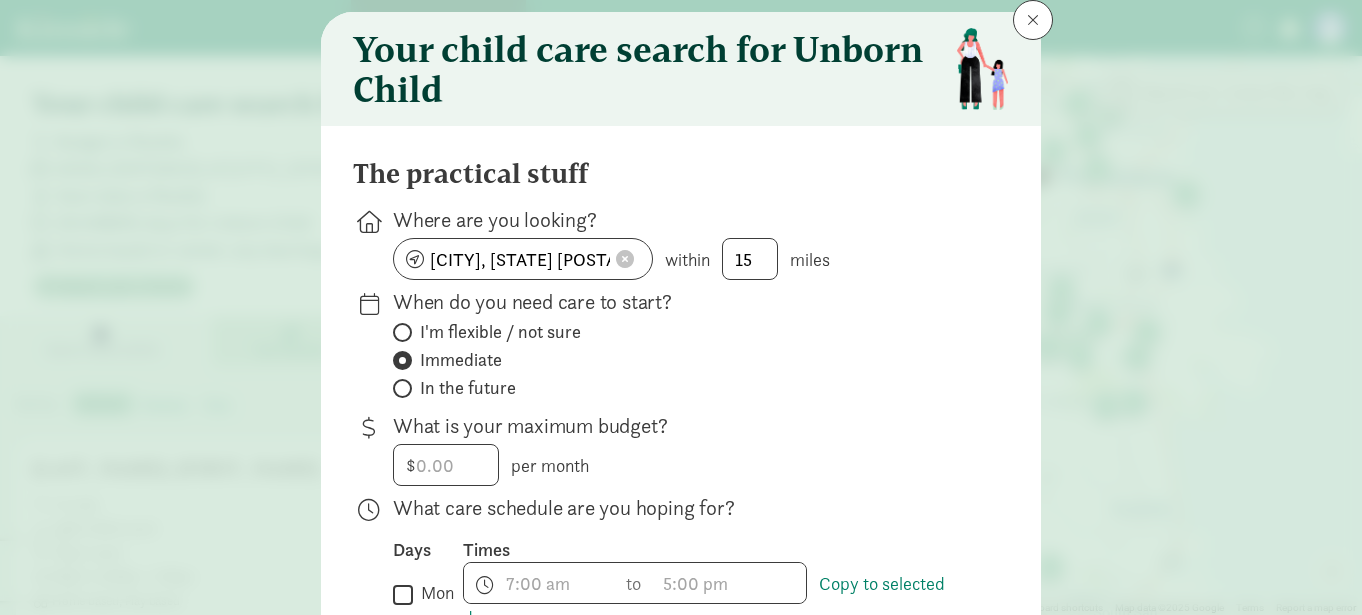 click on "I'm flexible / not sure" at bounding box center [500, 332] 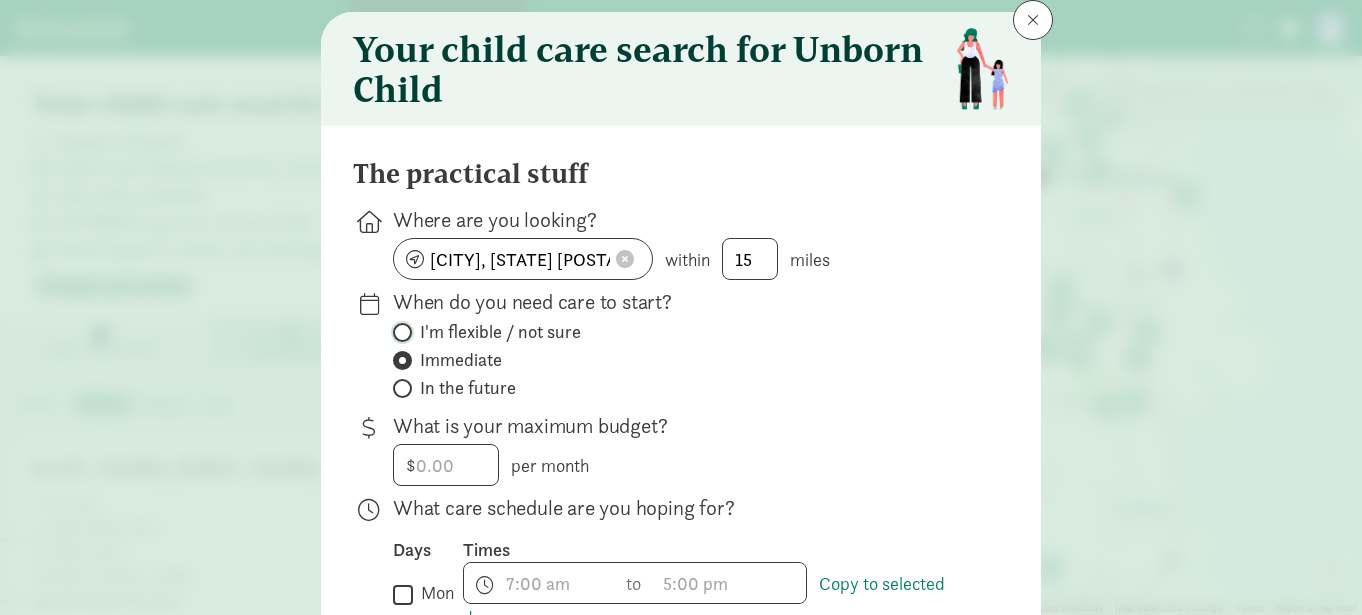 click on "I'm flexible / not sure" at bounding box center (399, 332) 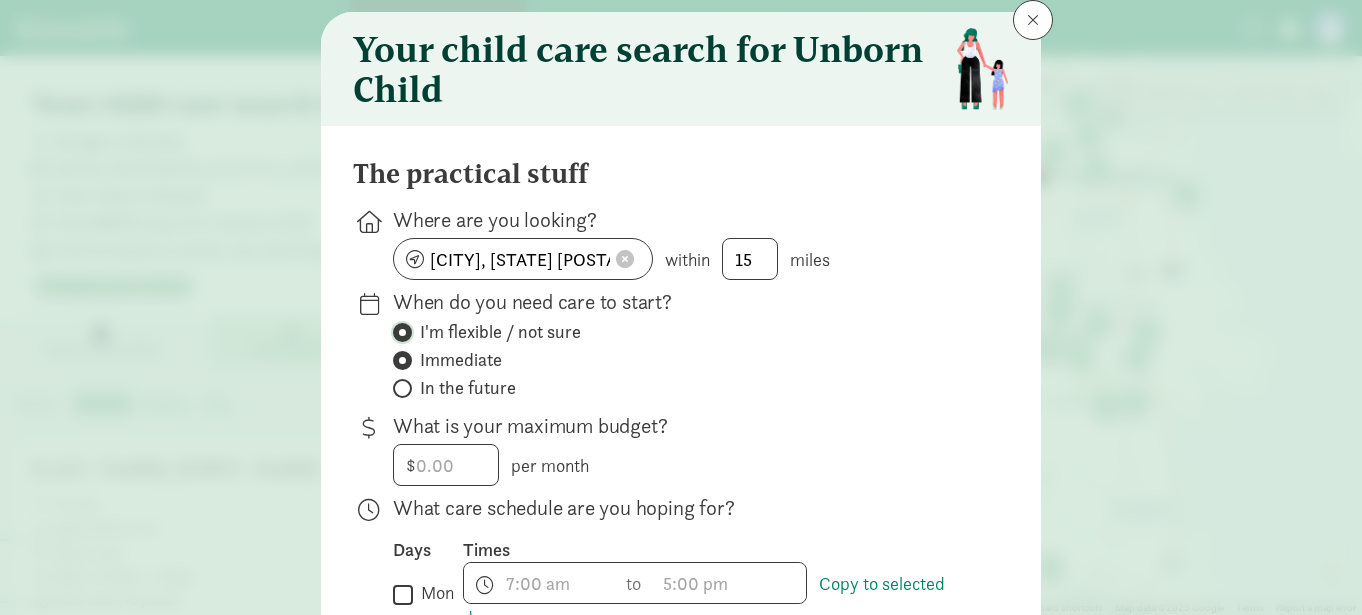 radio on "false" 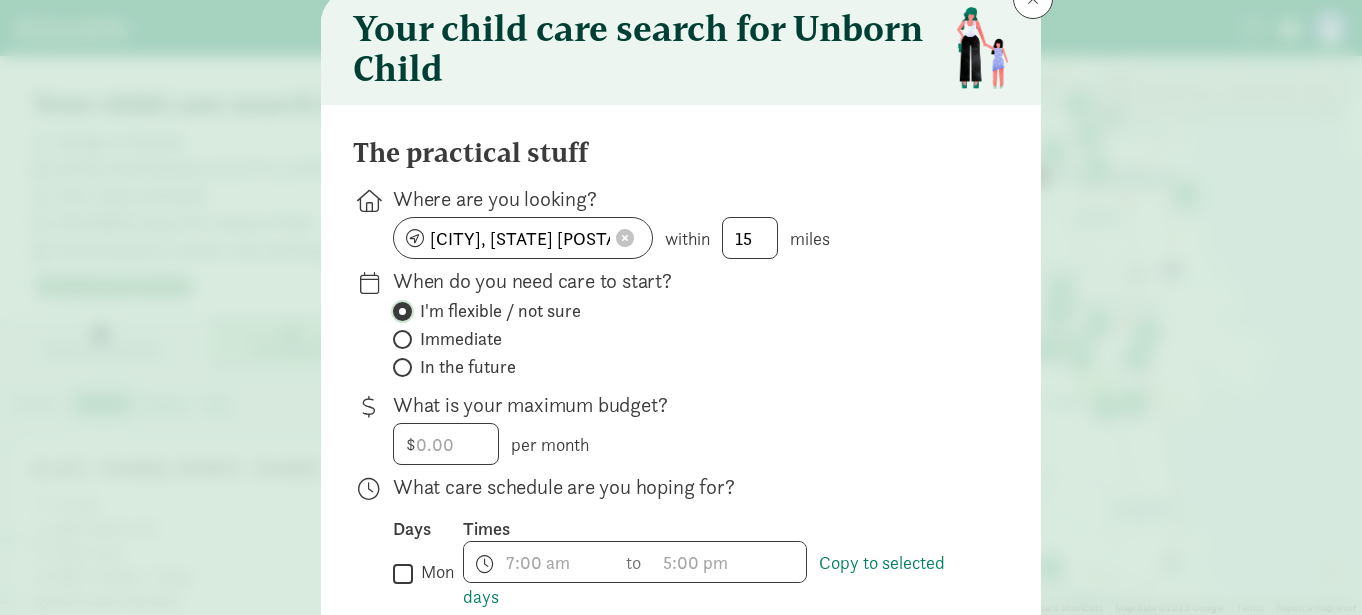 scroll, scrollTop: 75, scrollLeft: 0, axis: vertical 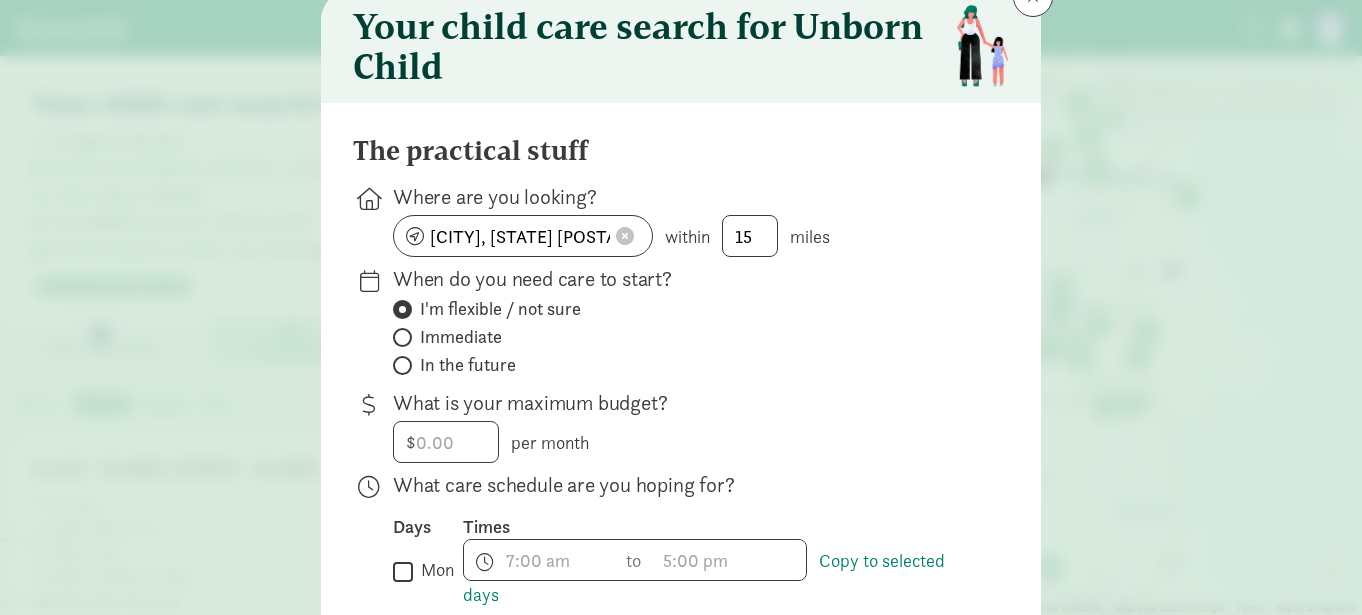 click on "In the future" at bounding box center (468, 365) 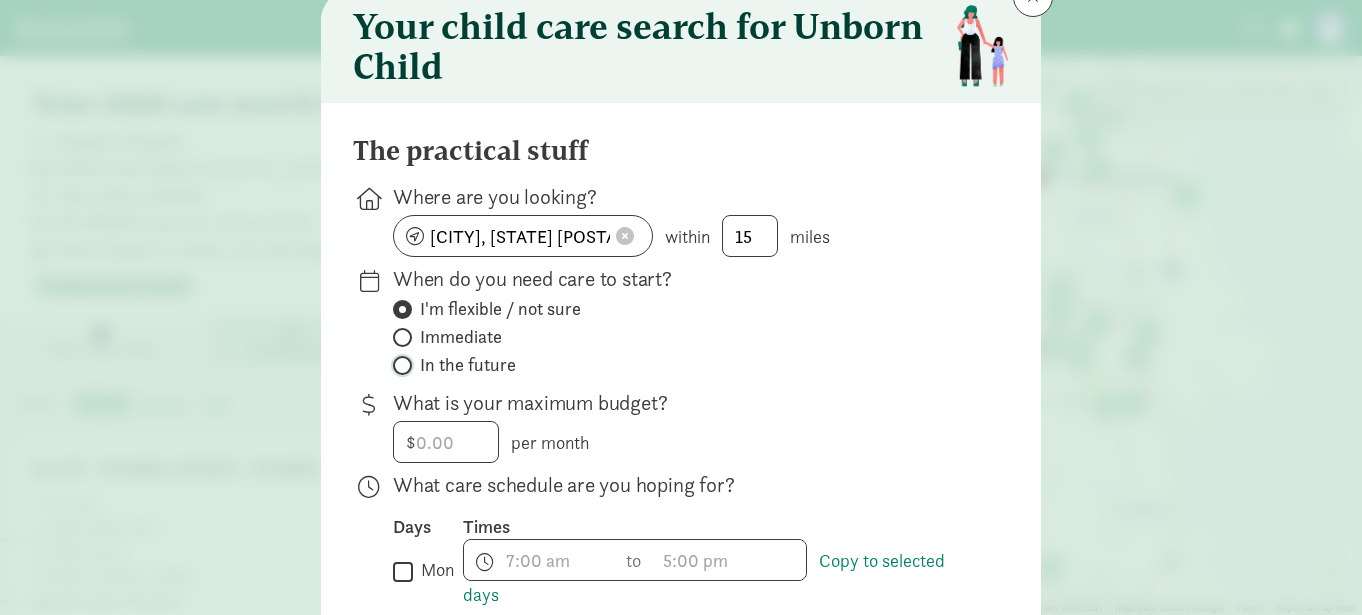 click on "In the future" at bounding box center [399, 365] 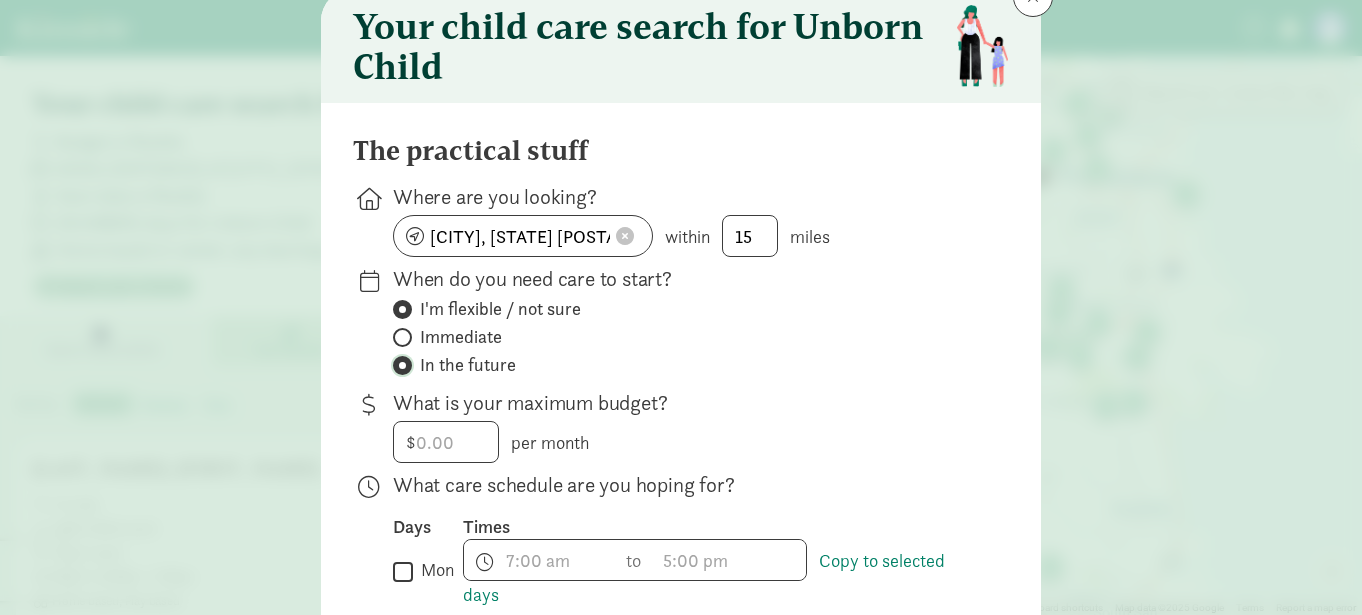 radio on "false" 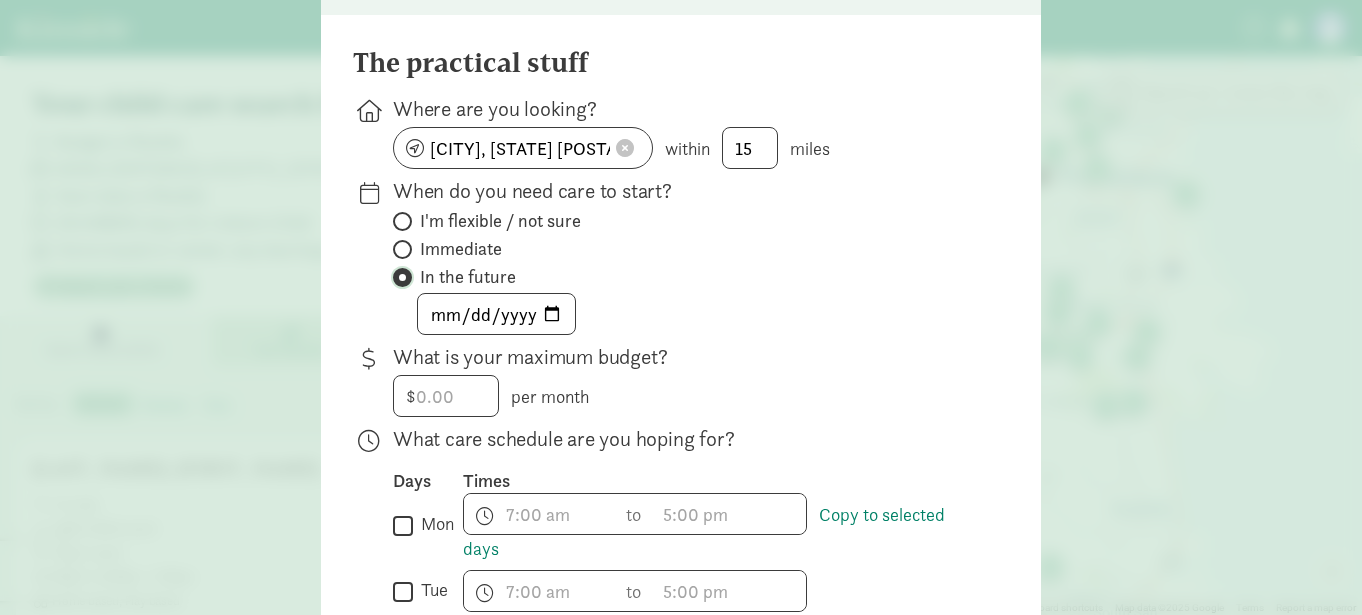 scroll, scrollTop: 205, scrollLeft: 0, axis: vertical 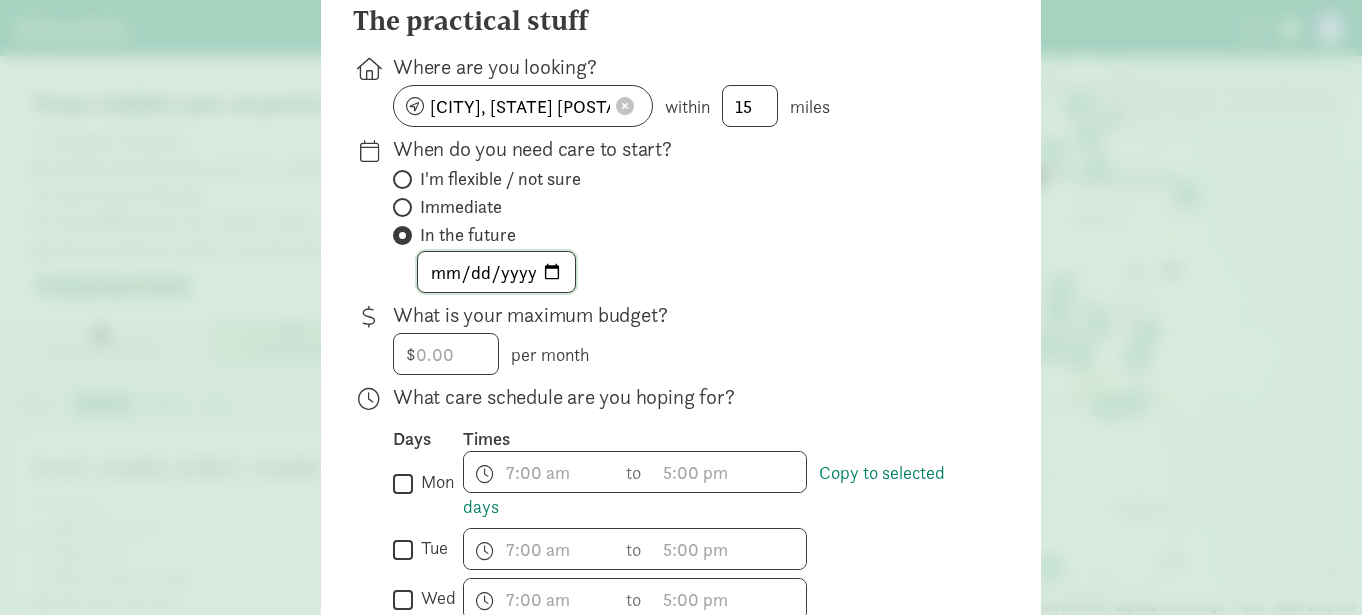 click 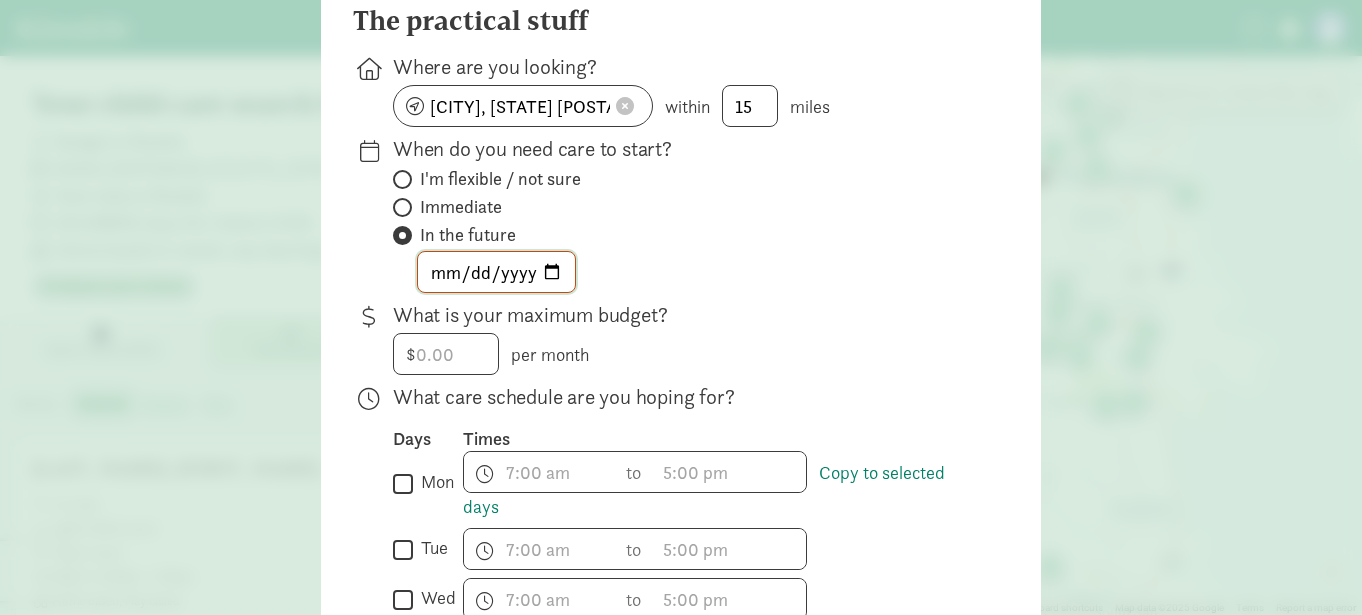 type on "[DATE]" 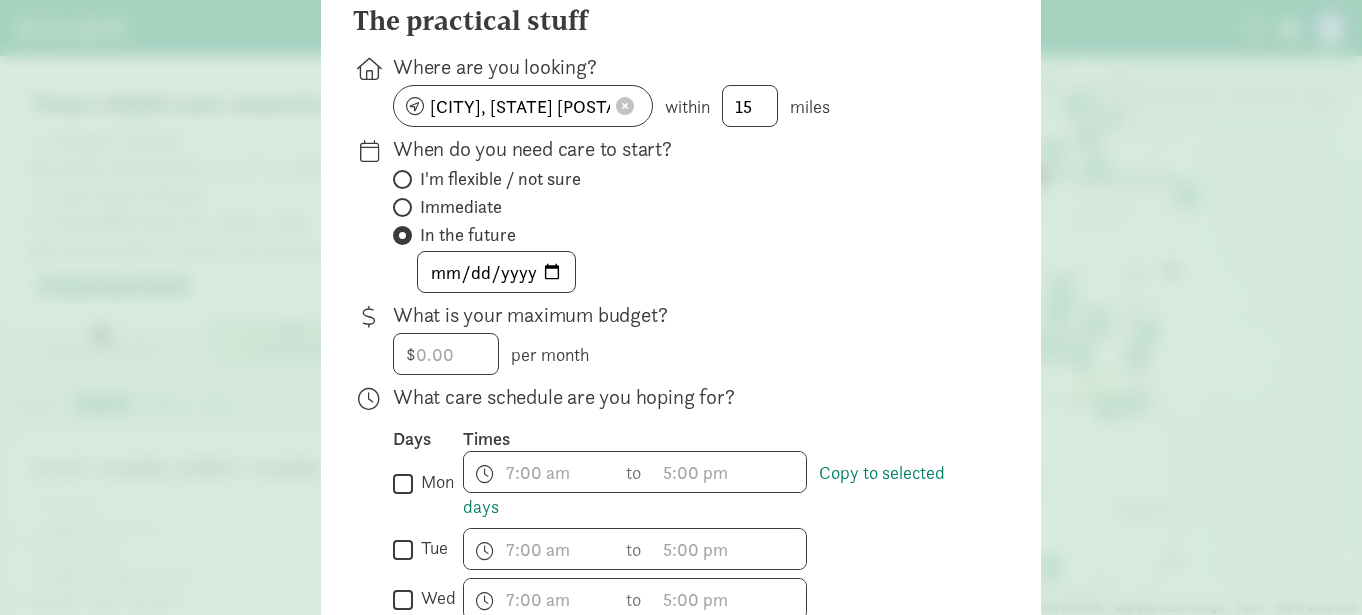 click on "$ [PRICE] per month" 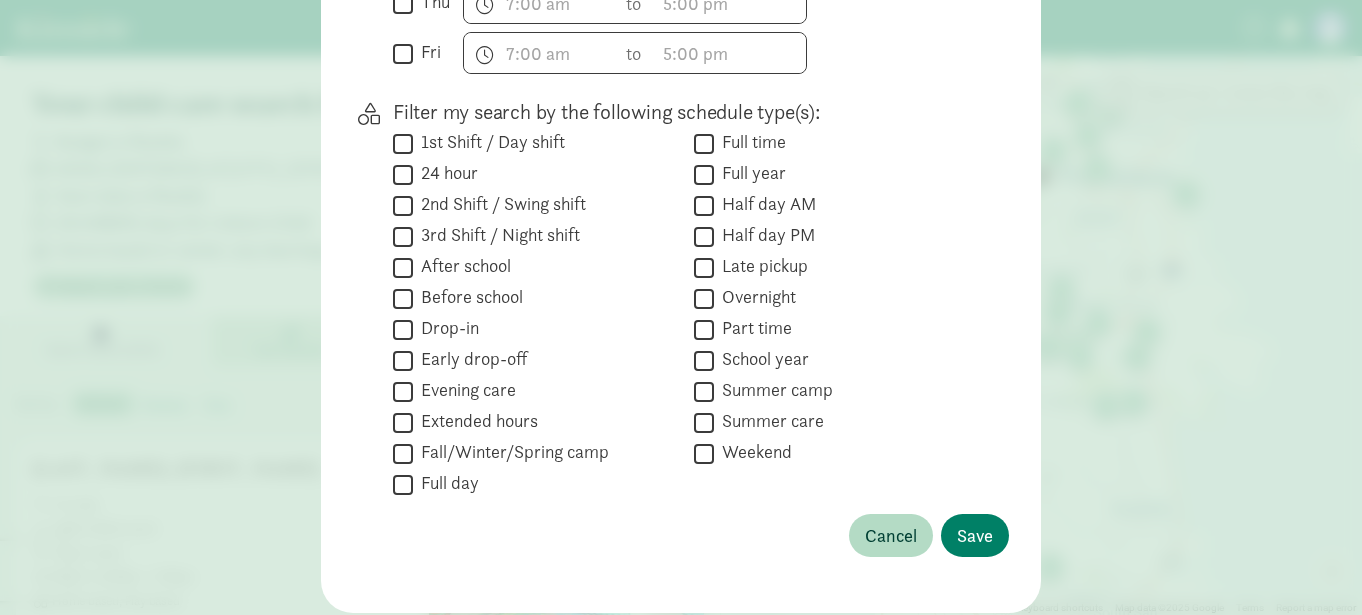 scroll, scrollTop: 912, scrollLeft: 0, axis: vertical 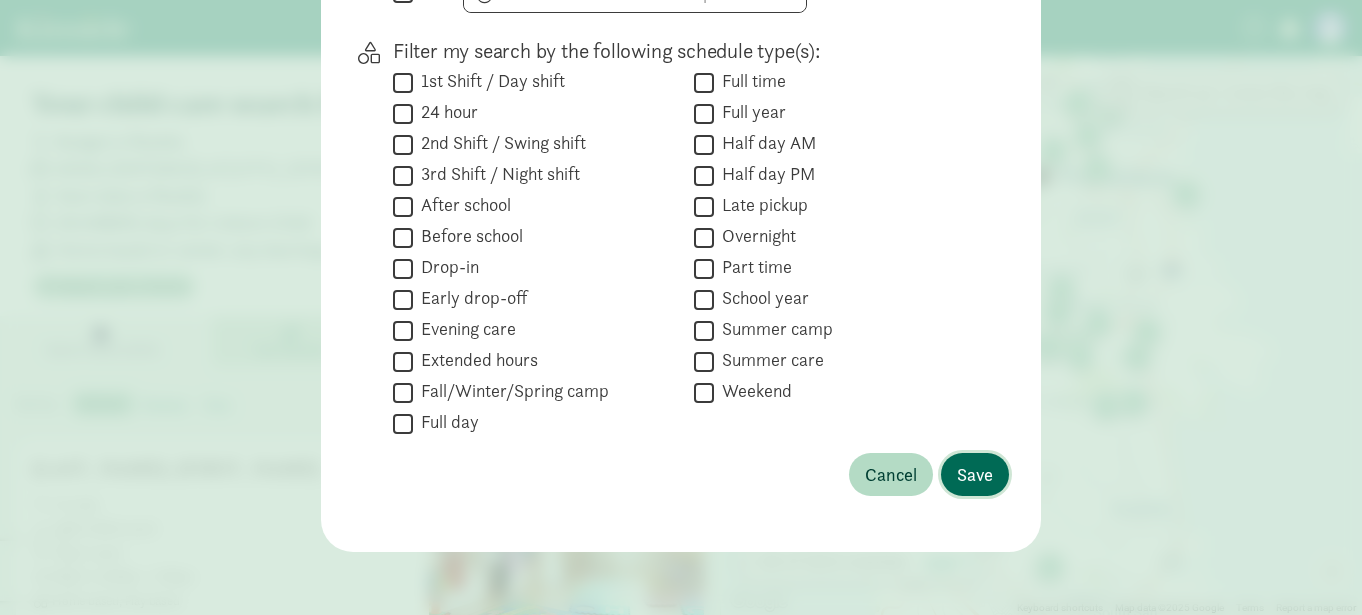click on "Save" 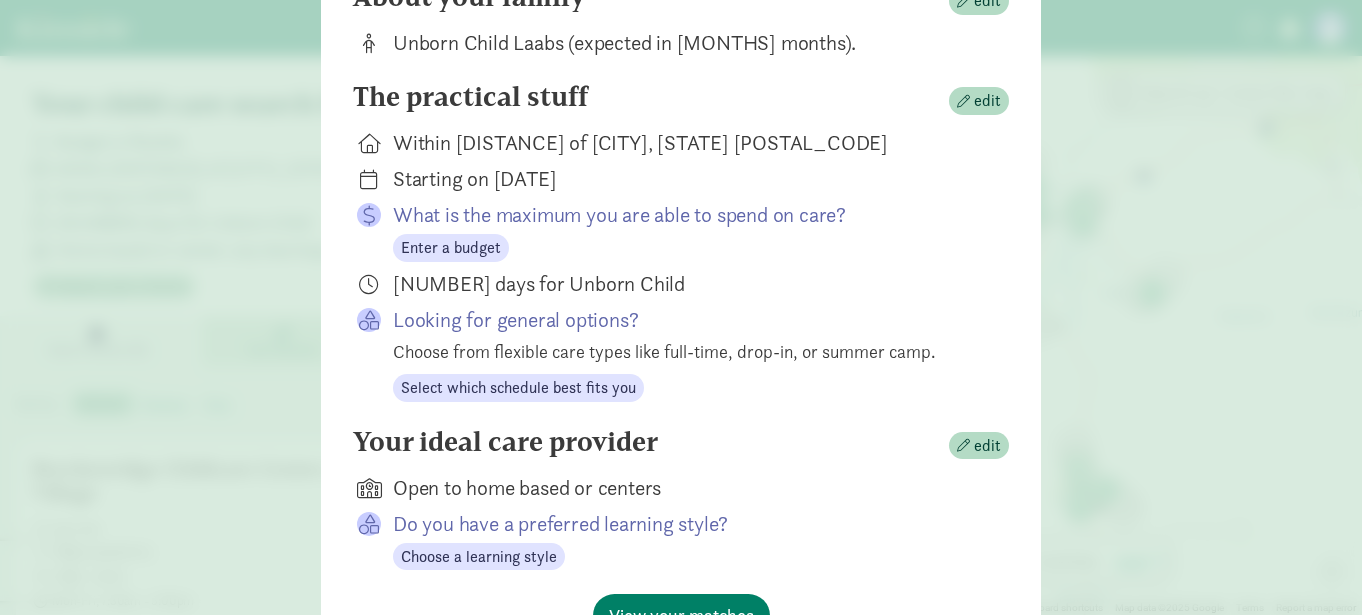 scroll, scrollTop: 345, scrollLeft: 0, axis: vertical 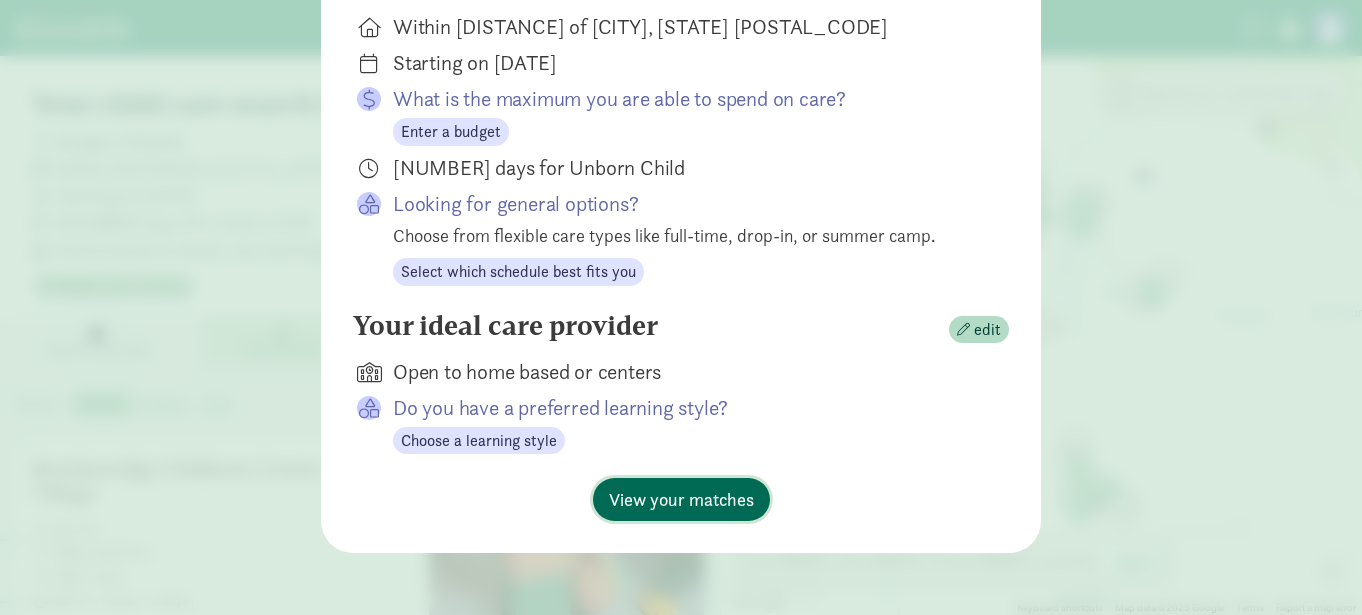 click on "View your matches" at bounding box center [681, 499] 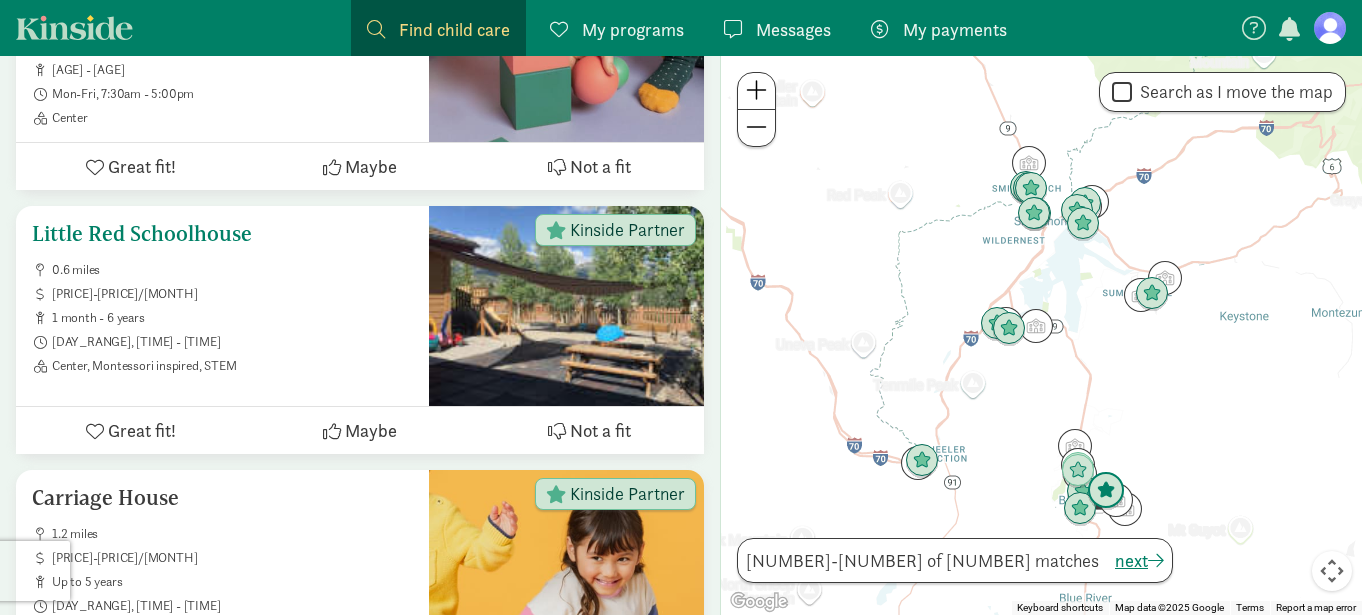 scroll, scrollTop: 508, scrollLeft: 0, axis: vertical 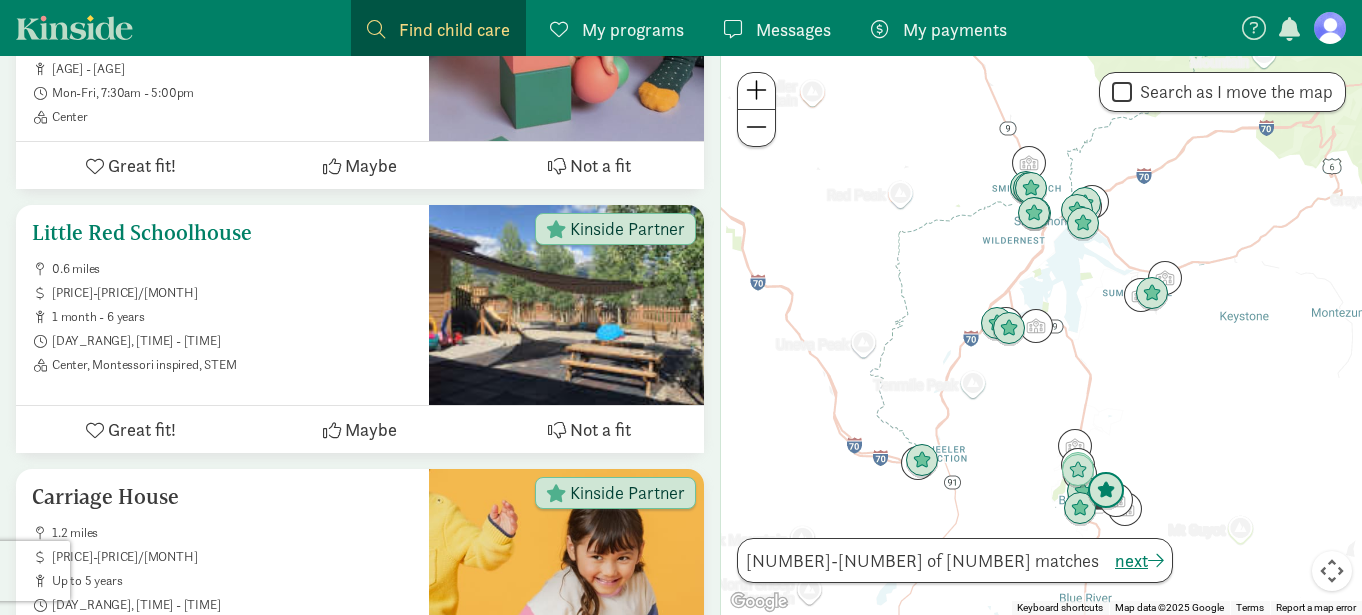 click at bounding box center (95, 430) 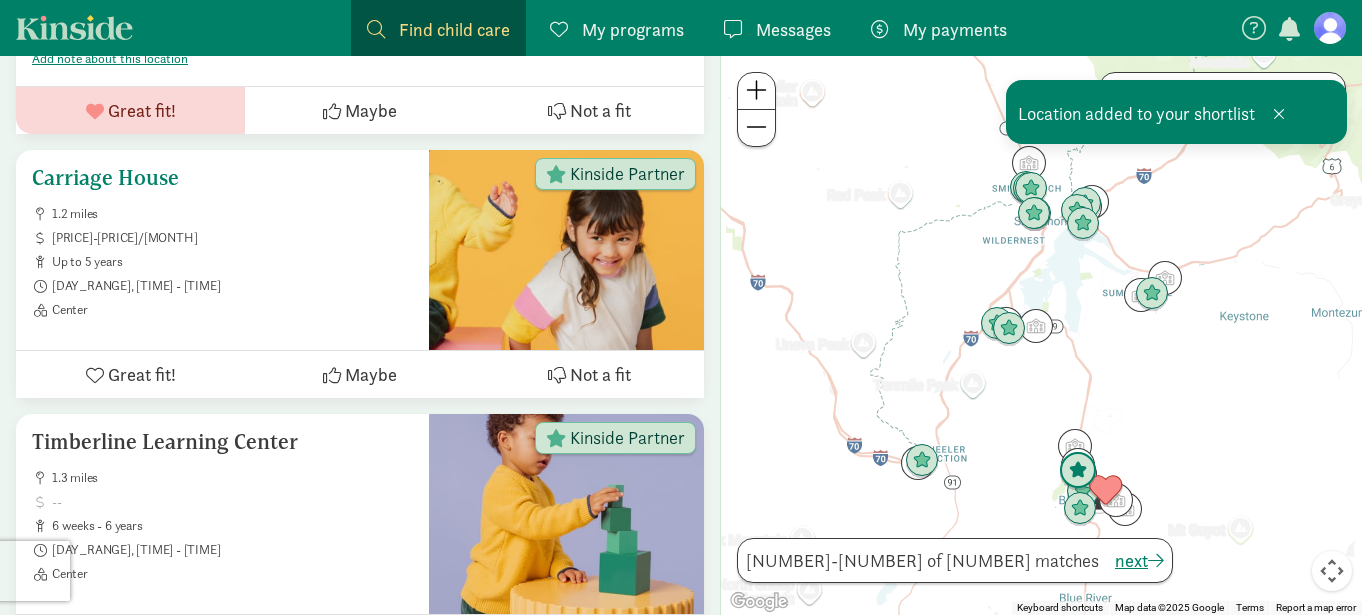 scroll, scrollTop: 917, scrollLeft: 0, axis: vertical 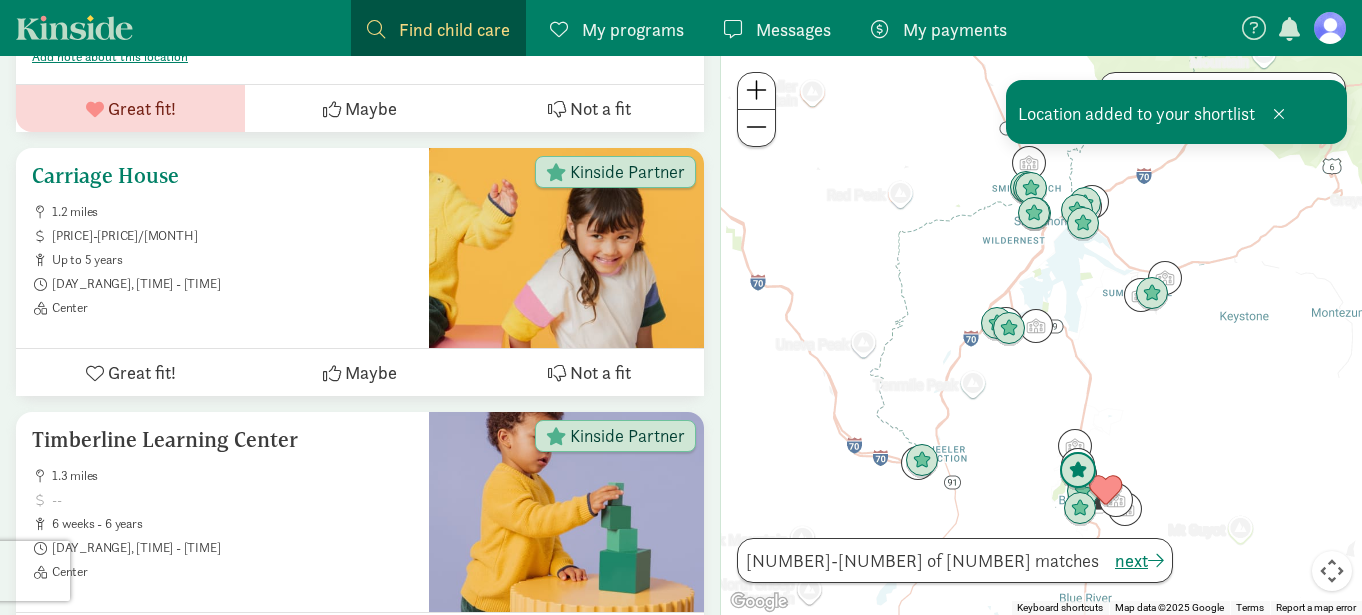 click at bounding box center [95, 373] 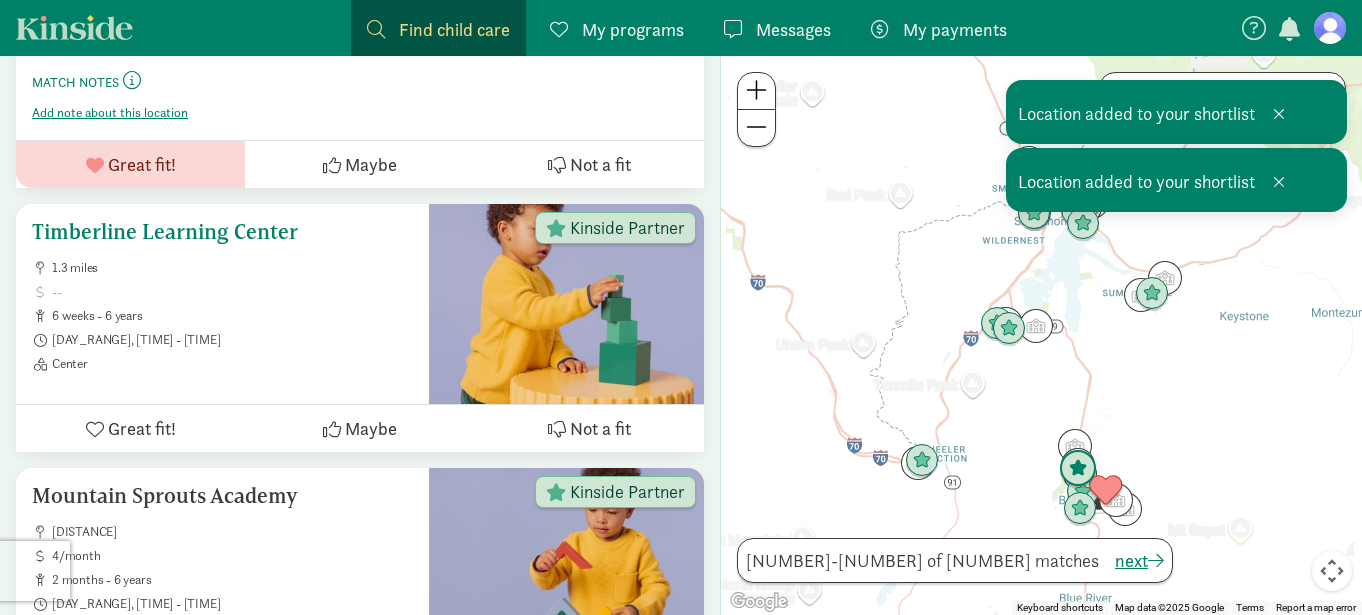 scroll, scrollTop: 1262, scrollLeft: 0, axis: vertical 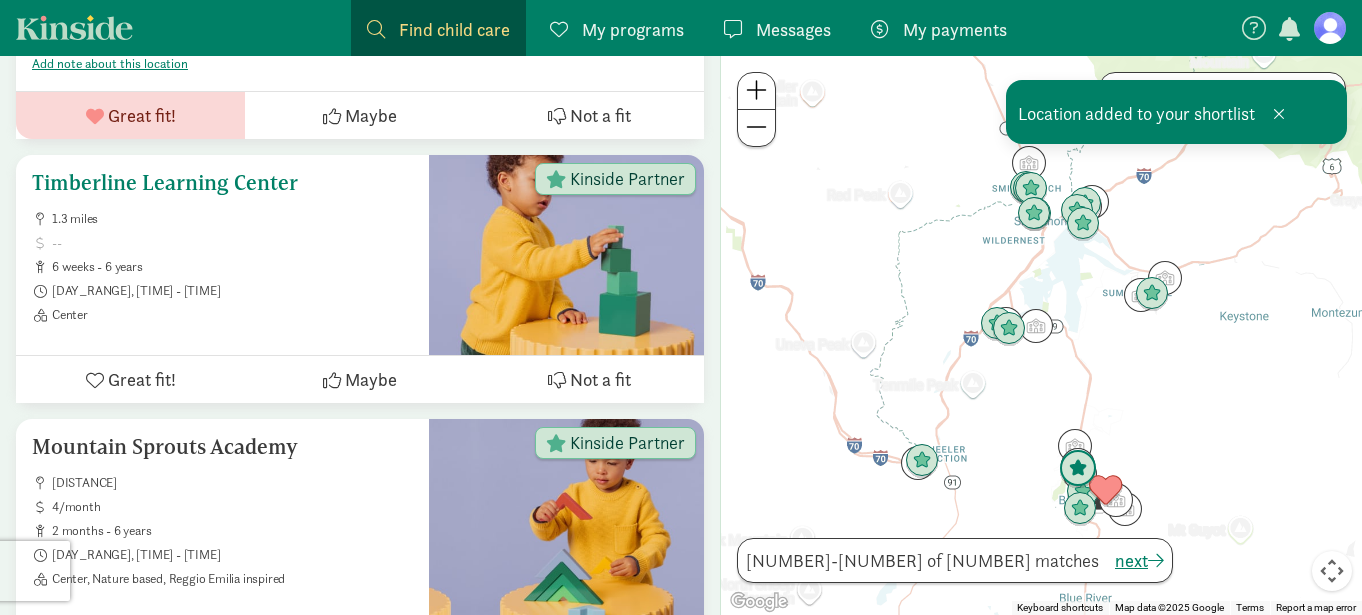 click at bounding box center [95, 380] 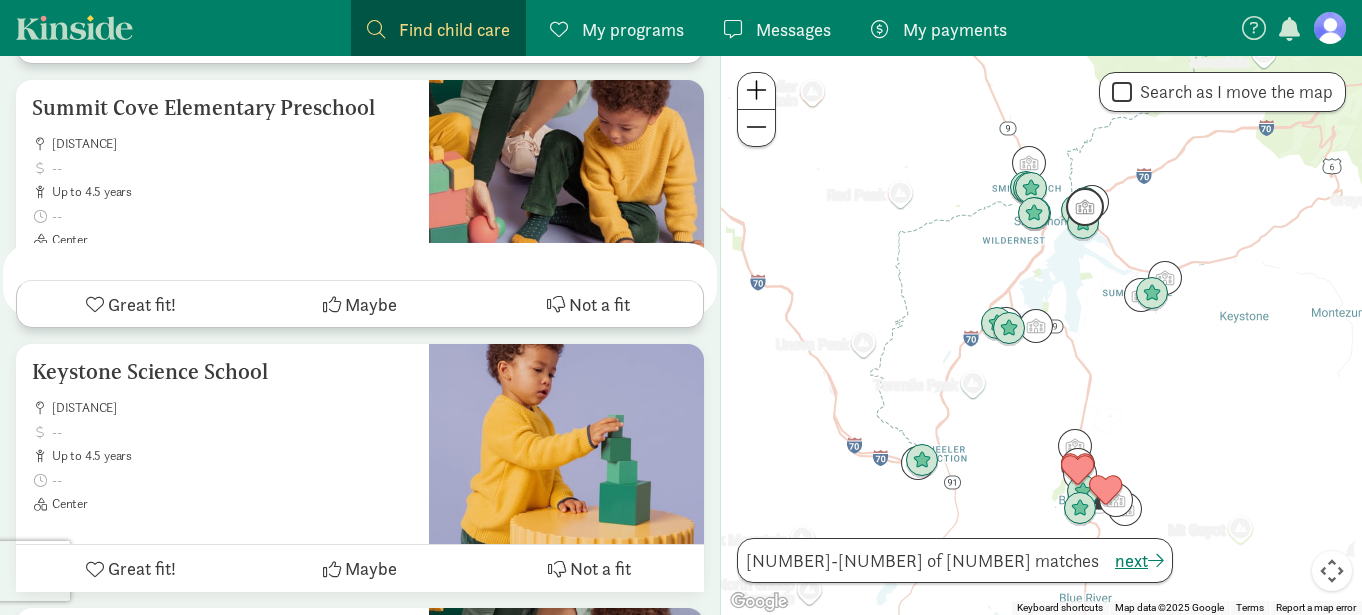 scroll, scrollTop: 8168, scrollLeft: 0, axis: vertical 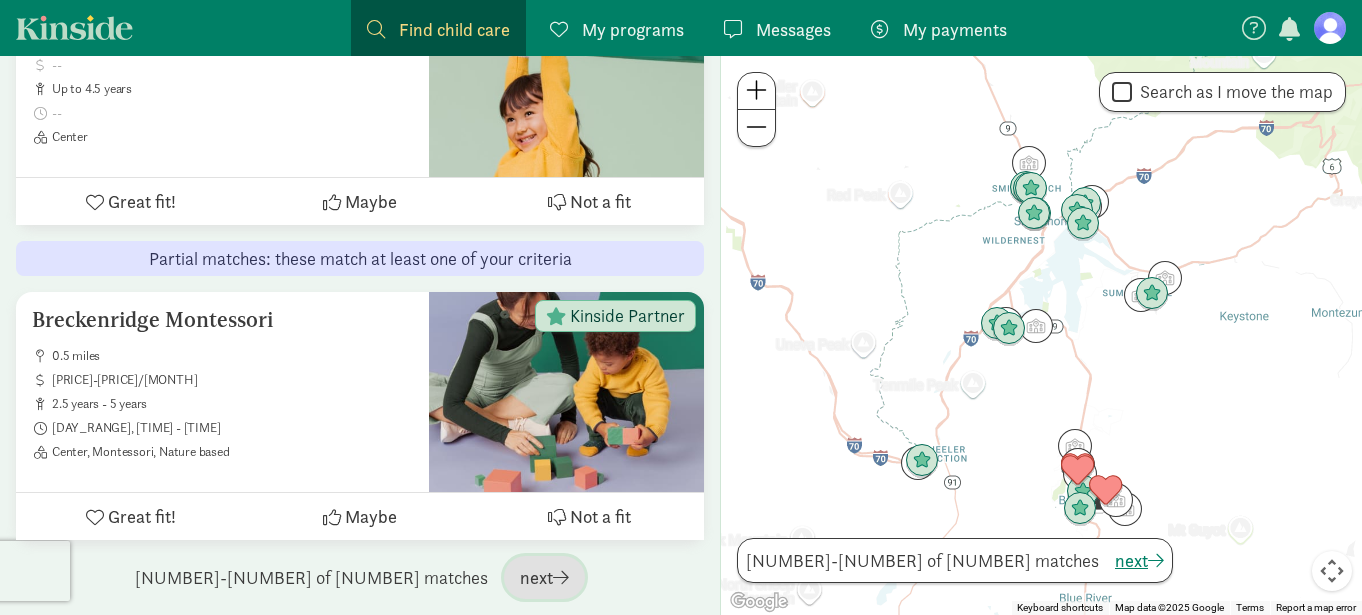 click 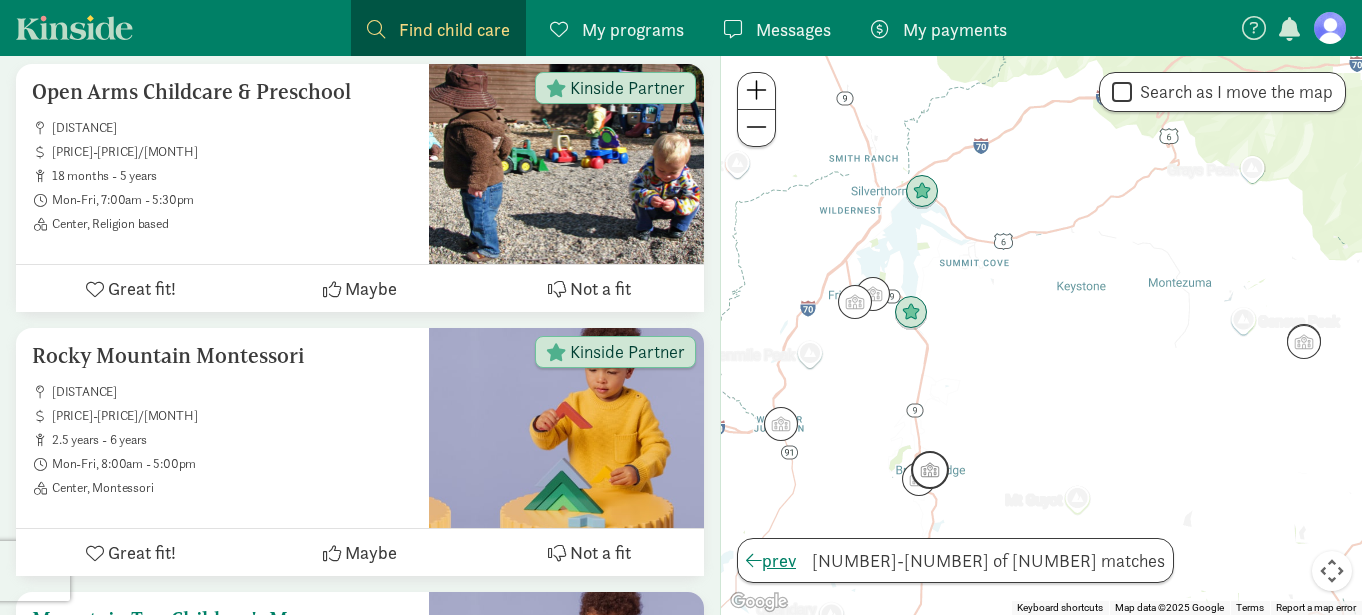 scroll, scrollTop: 0, scrollLeft: 0, axis: both 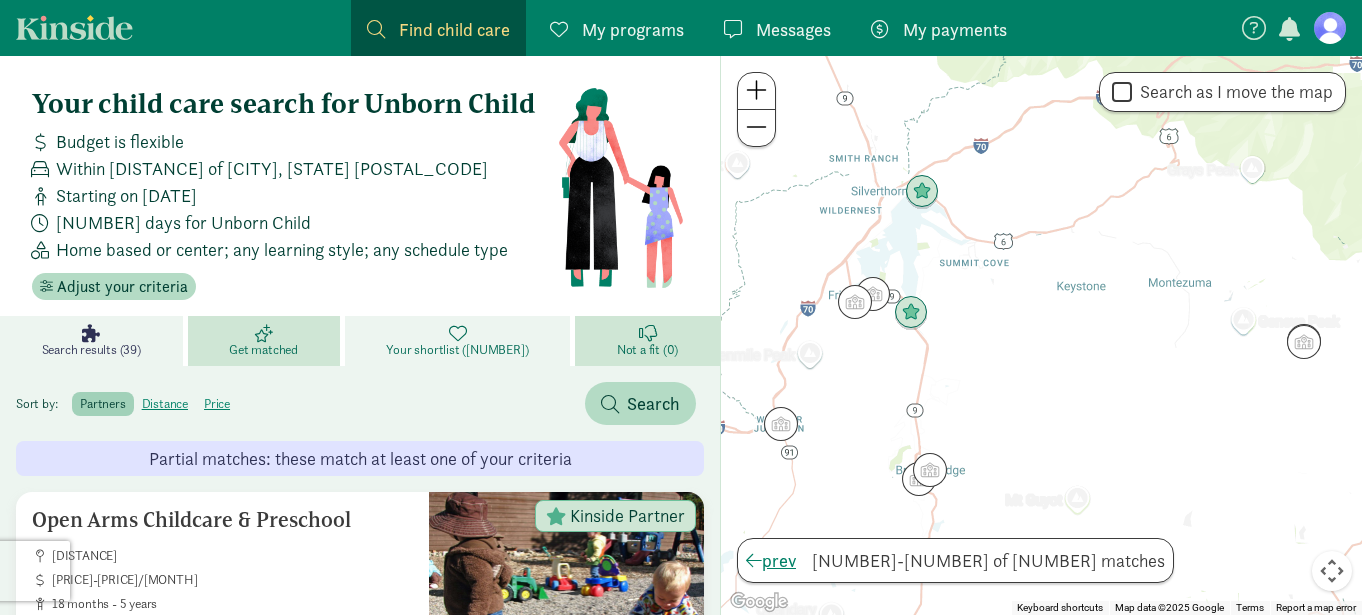 click on "Your shortlist ([NUMBER])" at bounding box center [457, 350] 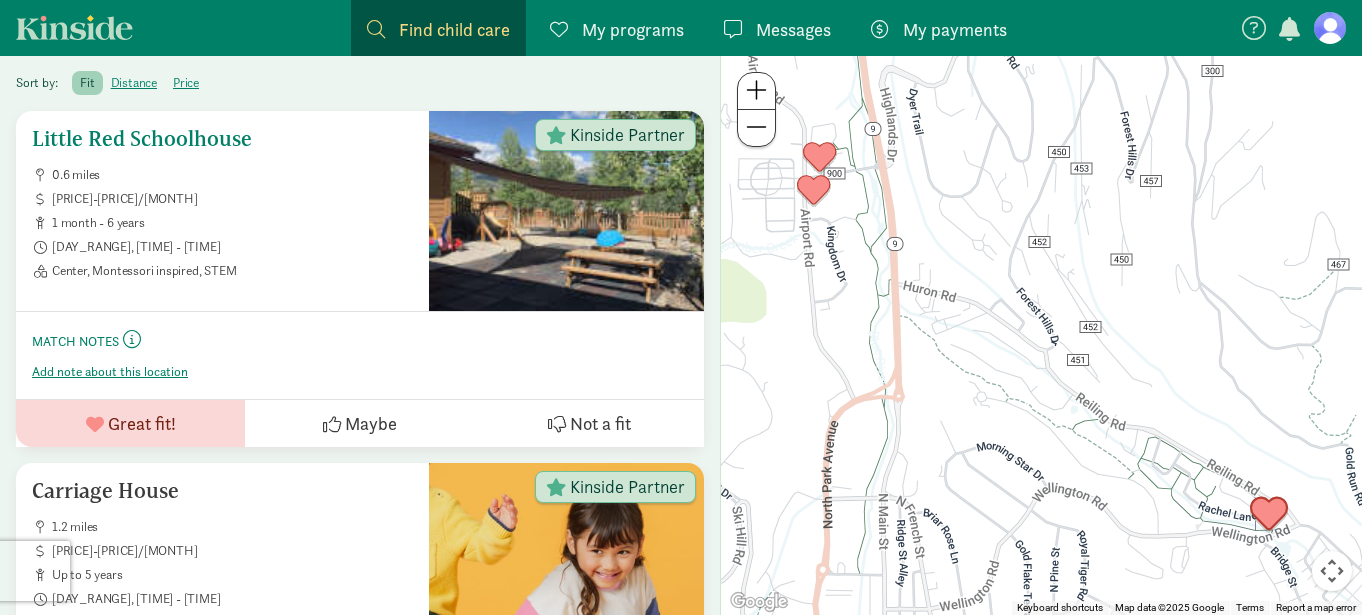 scroll, scrollTop: 0, scrollLeft: 0, axis: both 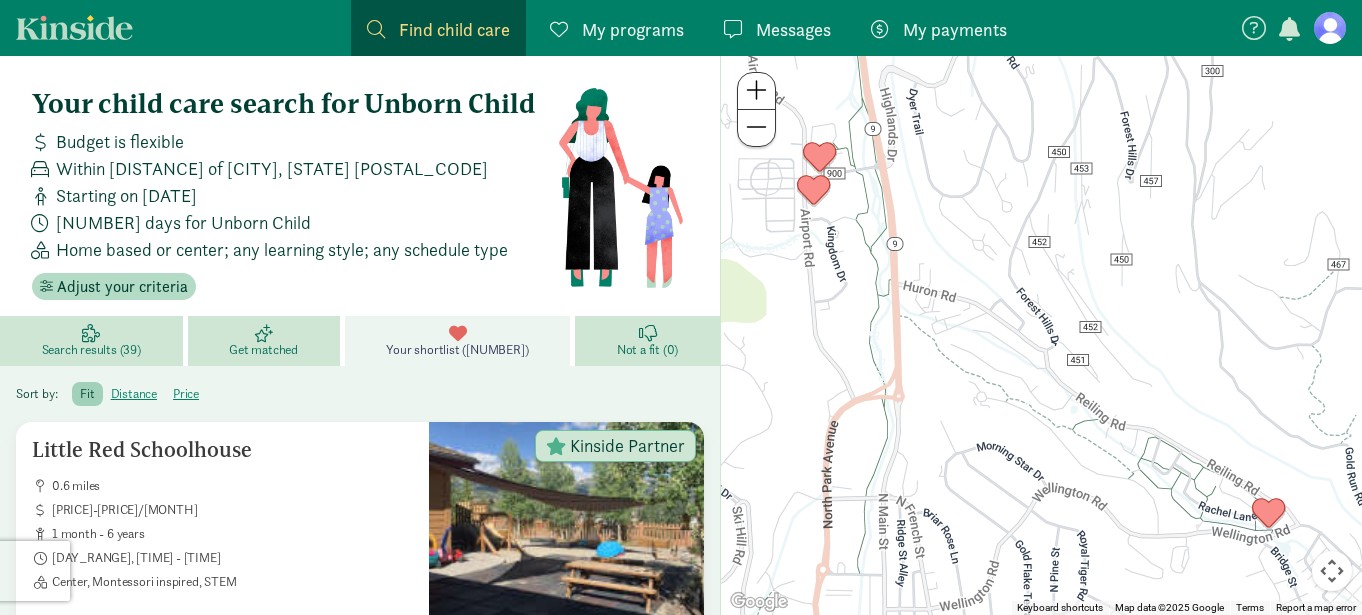 click on "My programs" at bounding box center [633, 29] 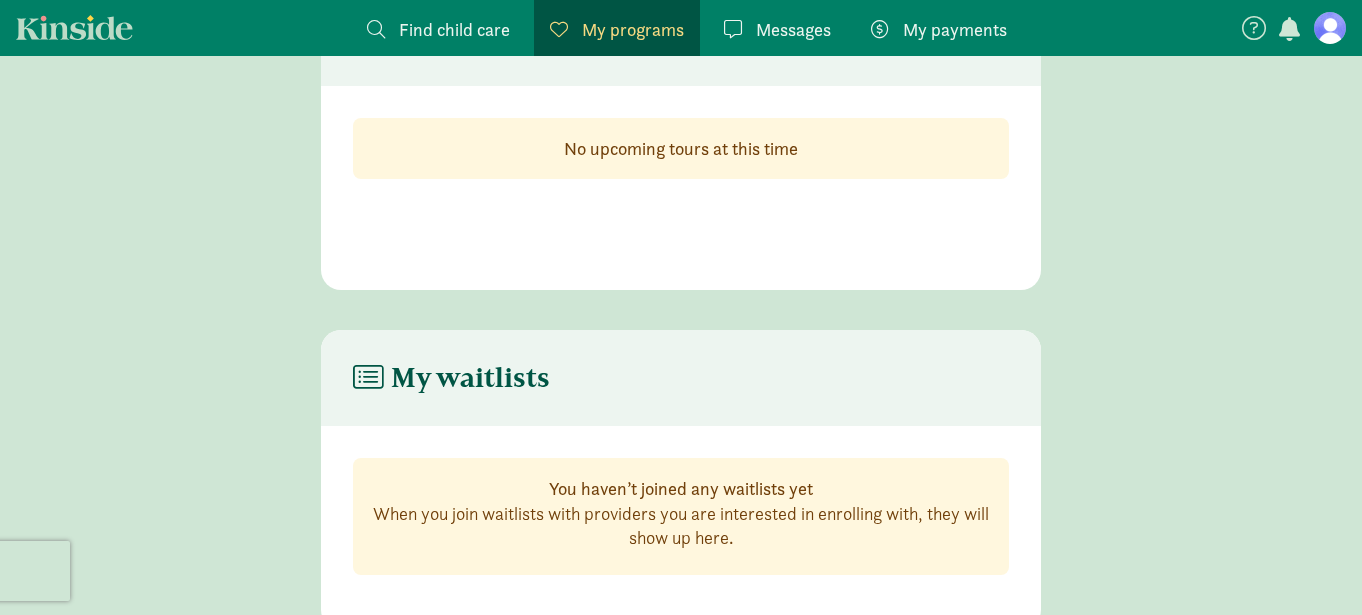 scroll, scrollTop: 161, scrollLeft: 0, axis: vertical 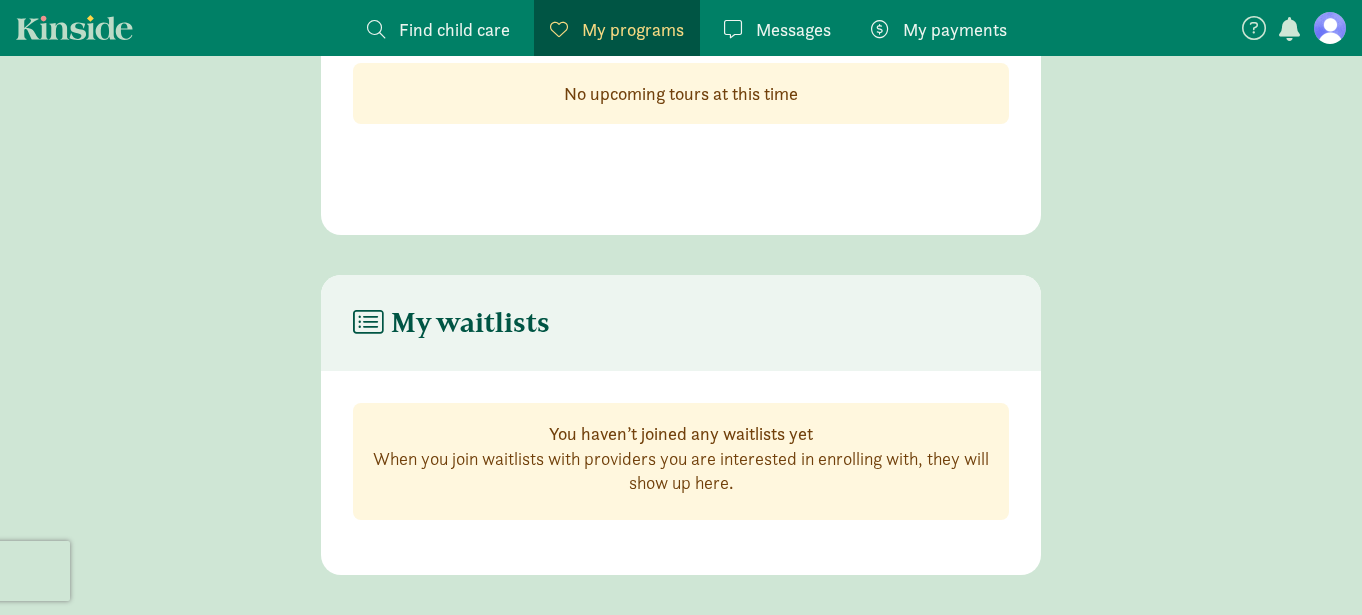 click on "Find child care" at bounding box center (454, 29) 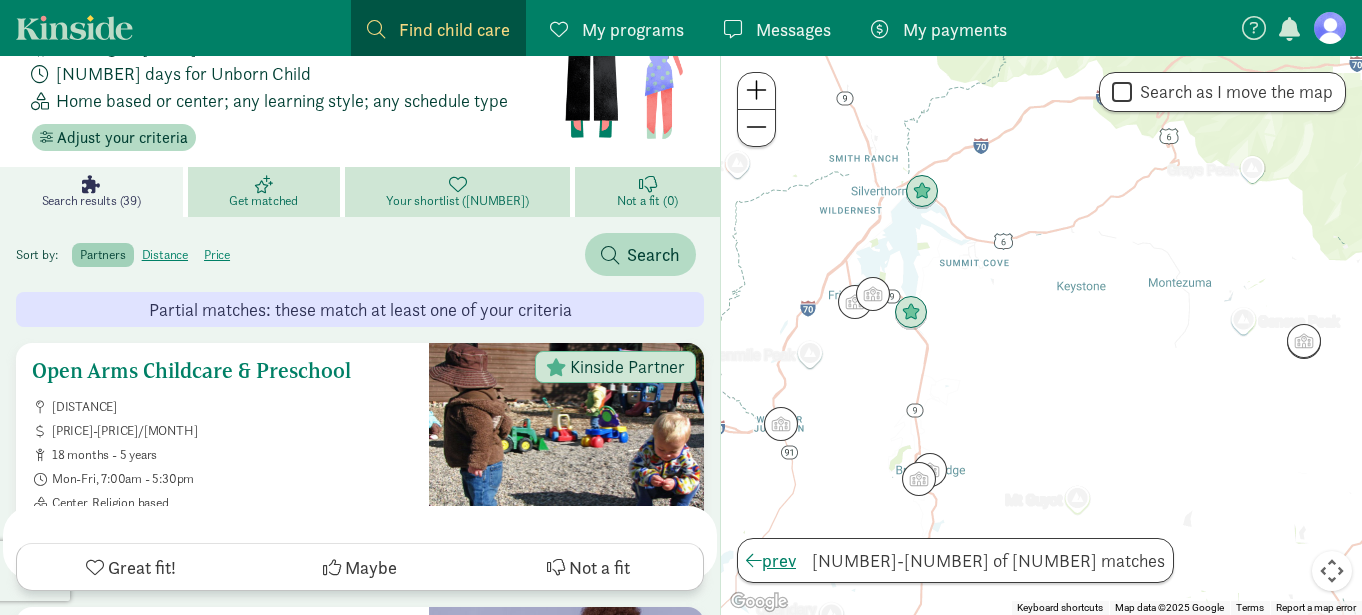 scroll, scrollTop: 0, scrollLeft: 0, axis: both 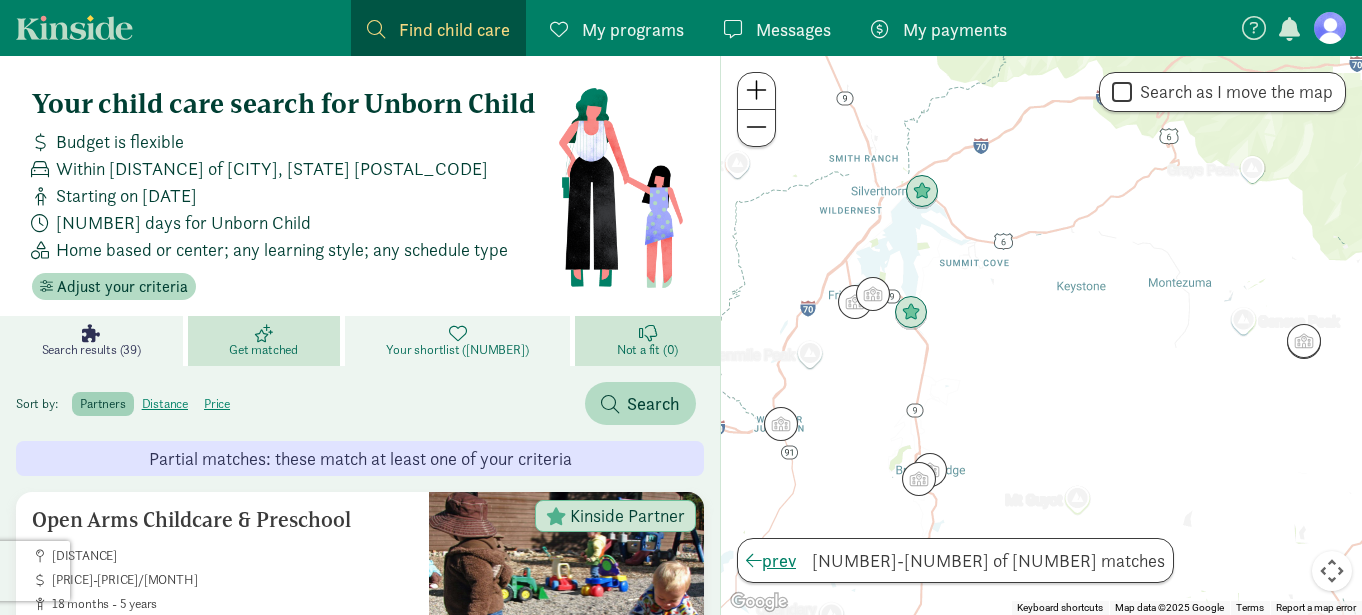 click on "Your shortlist ([NUMBER])" at bounding box center [460, 341] 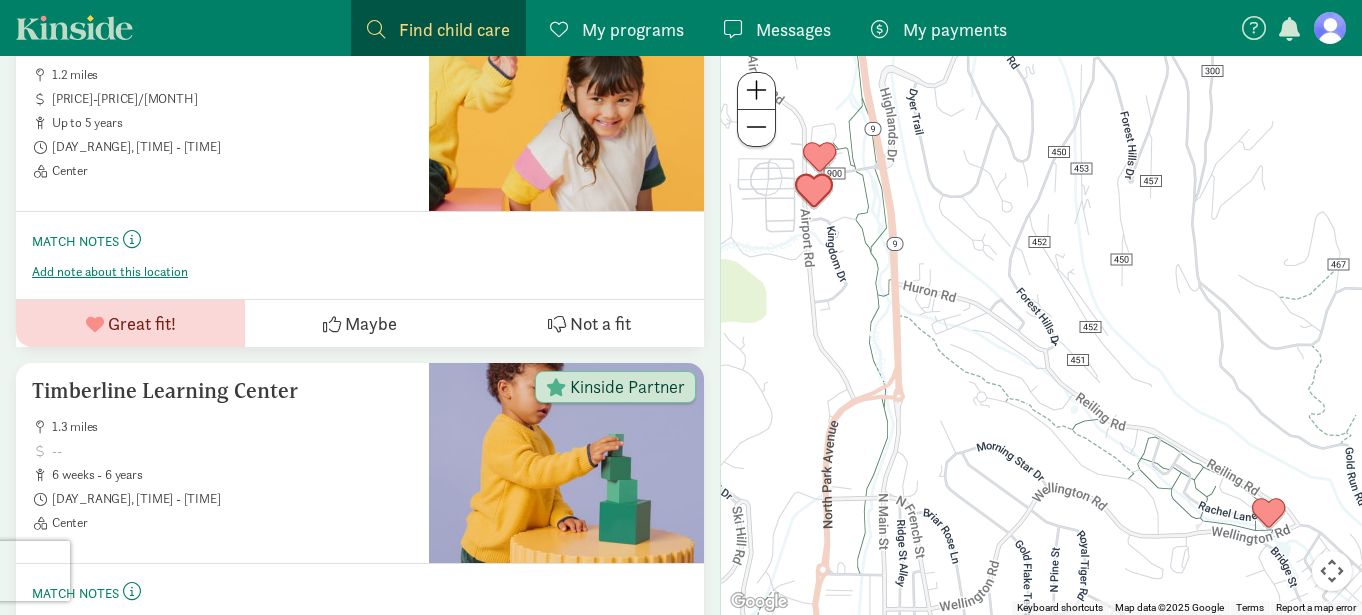 scroll, scrollTop: 769, scrollLeft: 0, axis: vertical 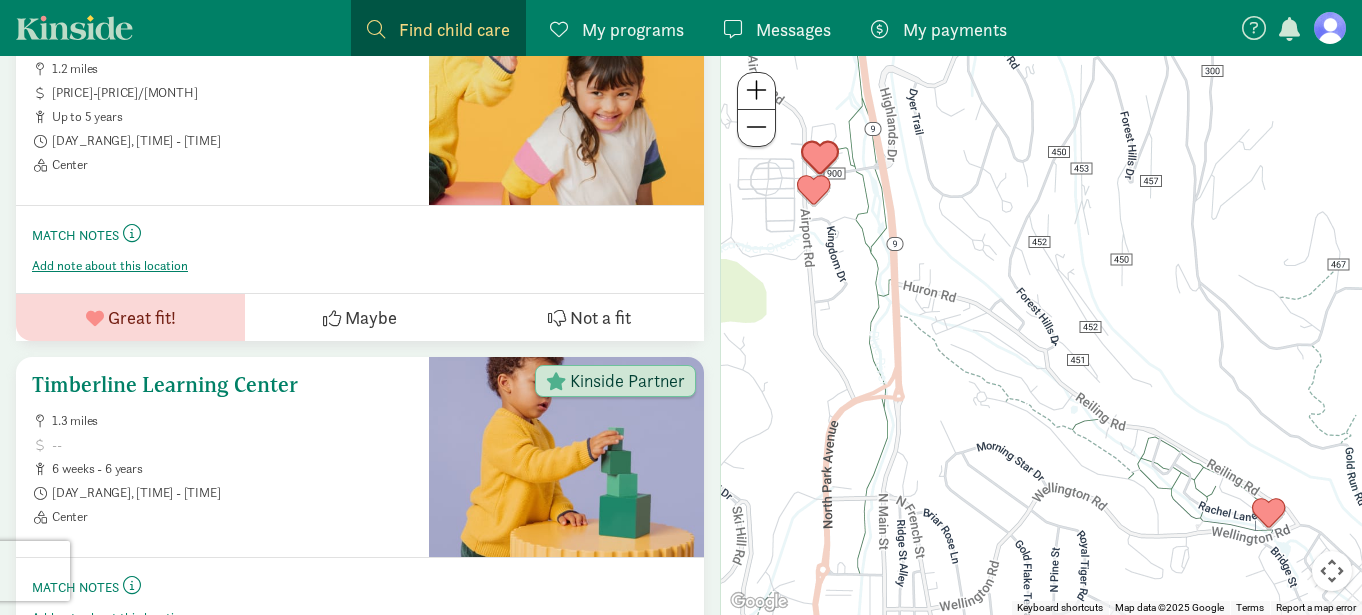click on "Timberline Learning Center" at bounding box center [222, 385] 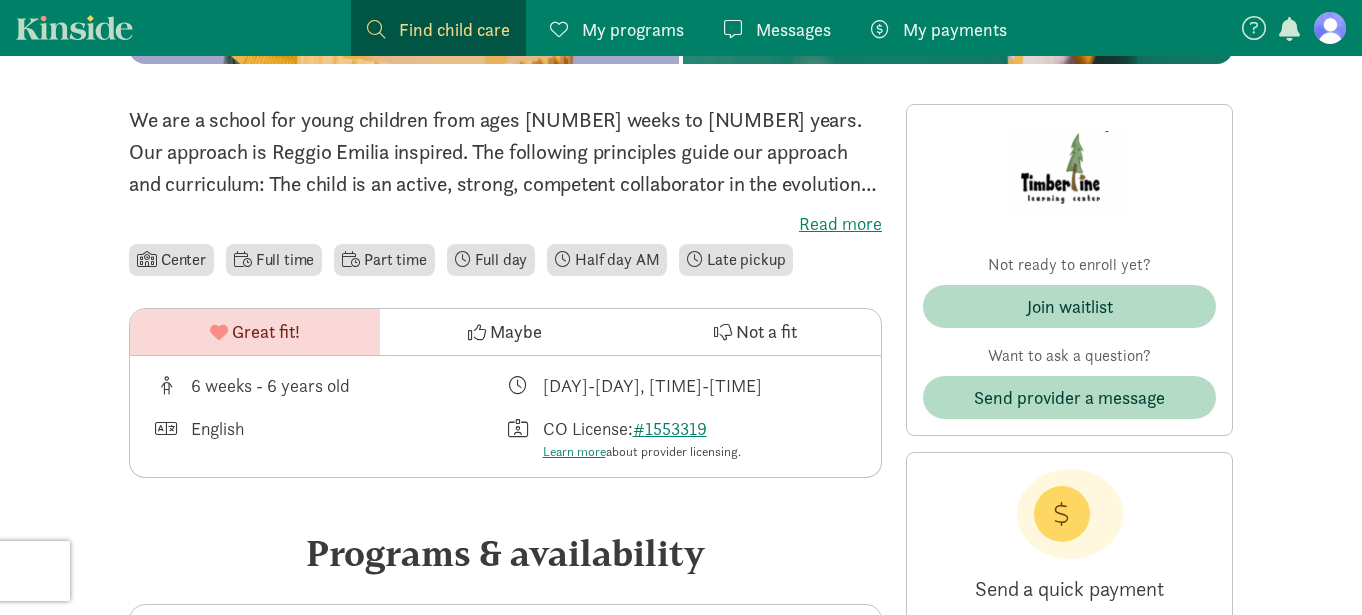 scroll, scrollTop: 415, scrollLeft: 0, axis: vertical 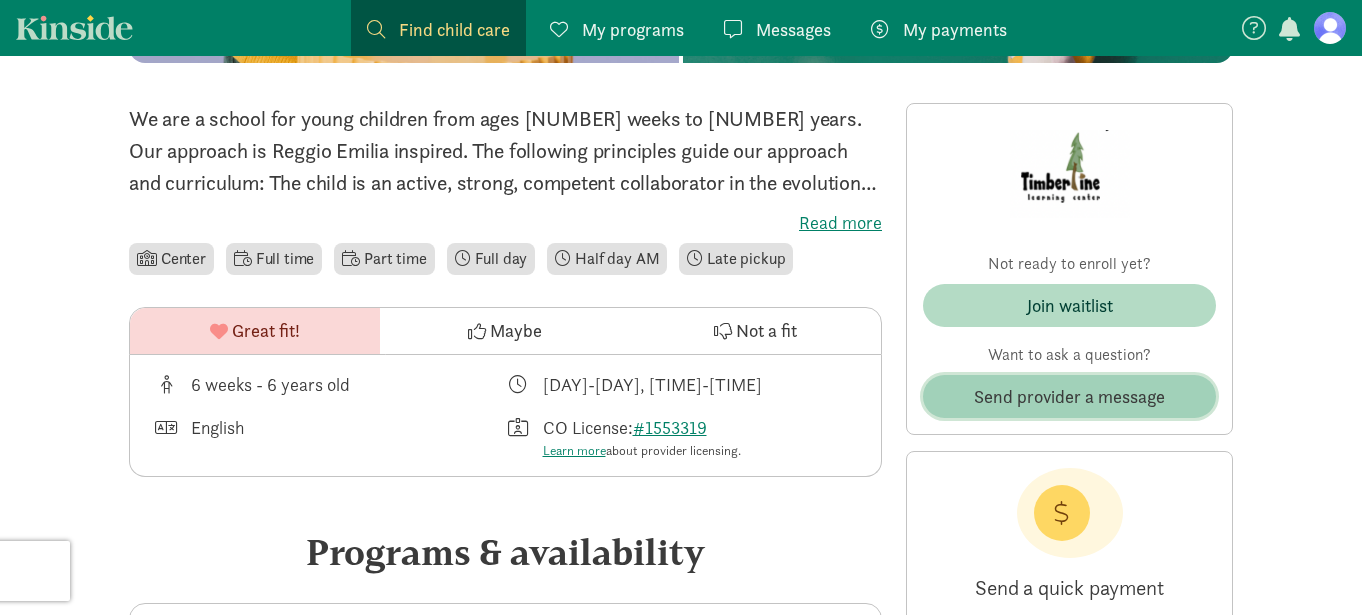 click on "Send provider a message" at bounding box center [1069, 396] 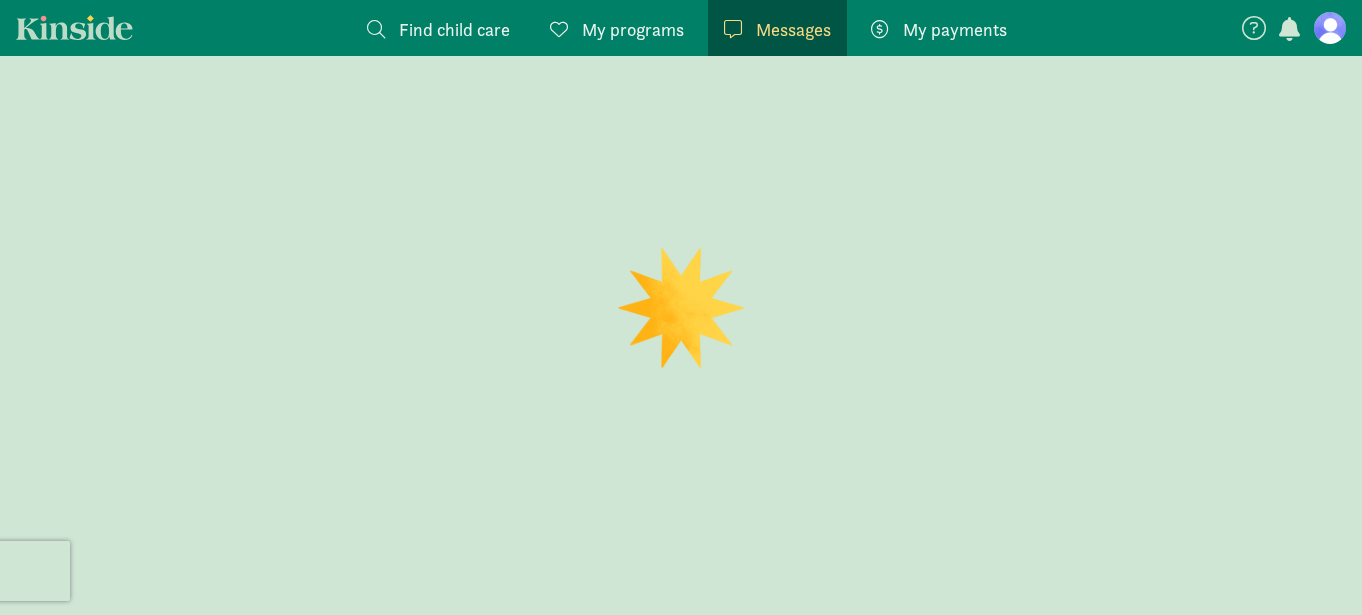 scroll, scrollTop: 0, scrollLeft: 0, axis: both 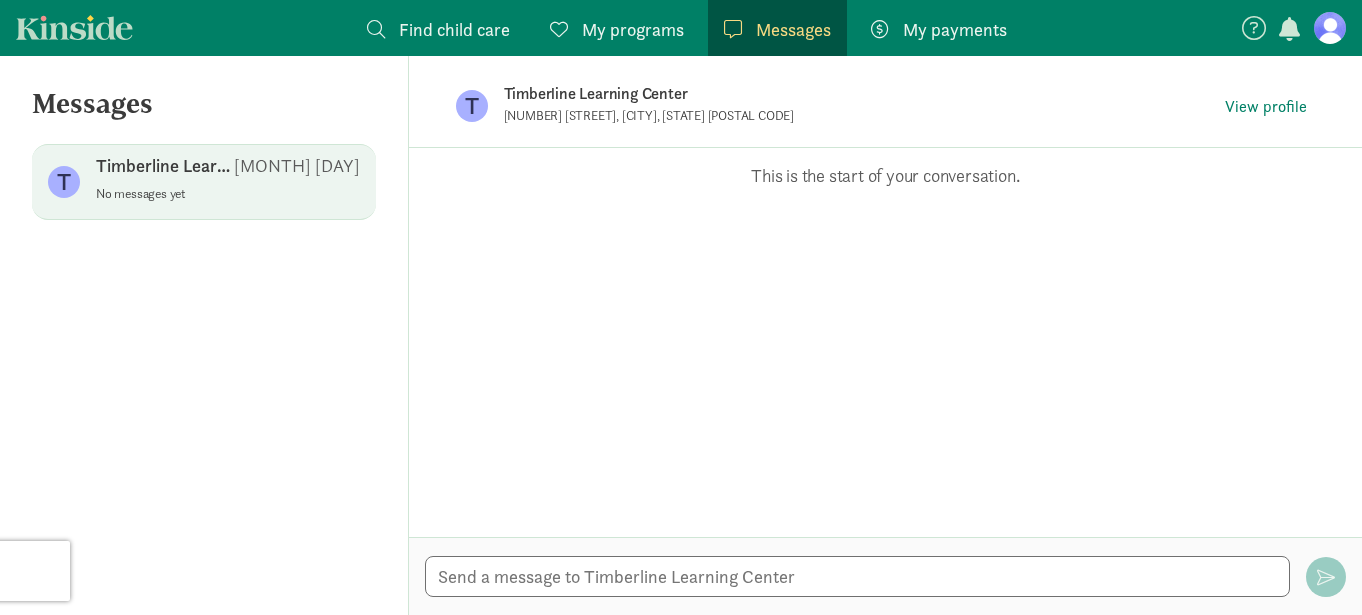 click on "My programs" at bounding box center [633, 29] 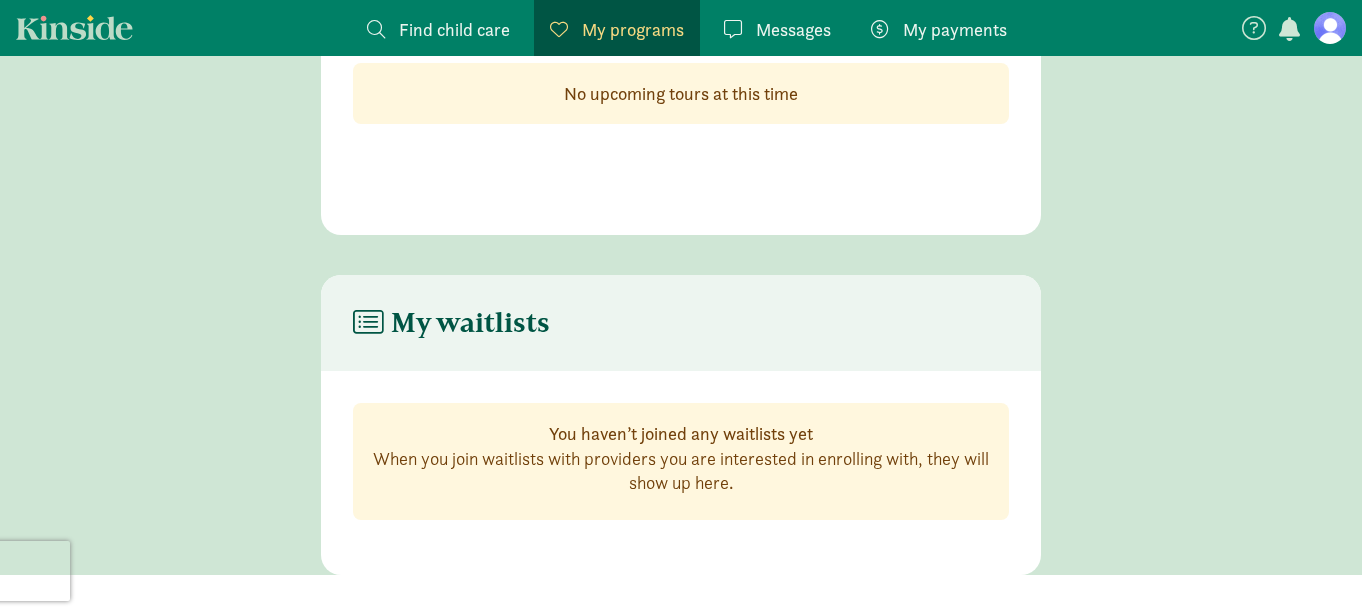 scroll, scrollTop: 0, scrollLeft: 0, axis: both 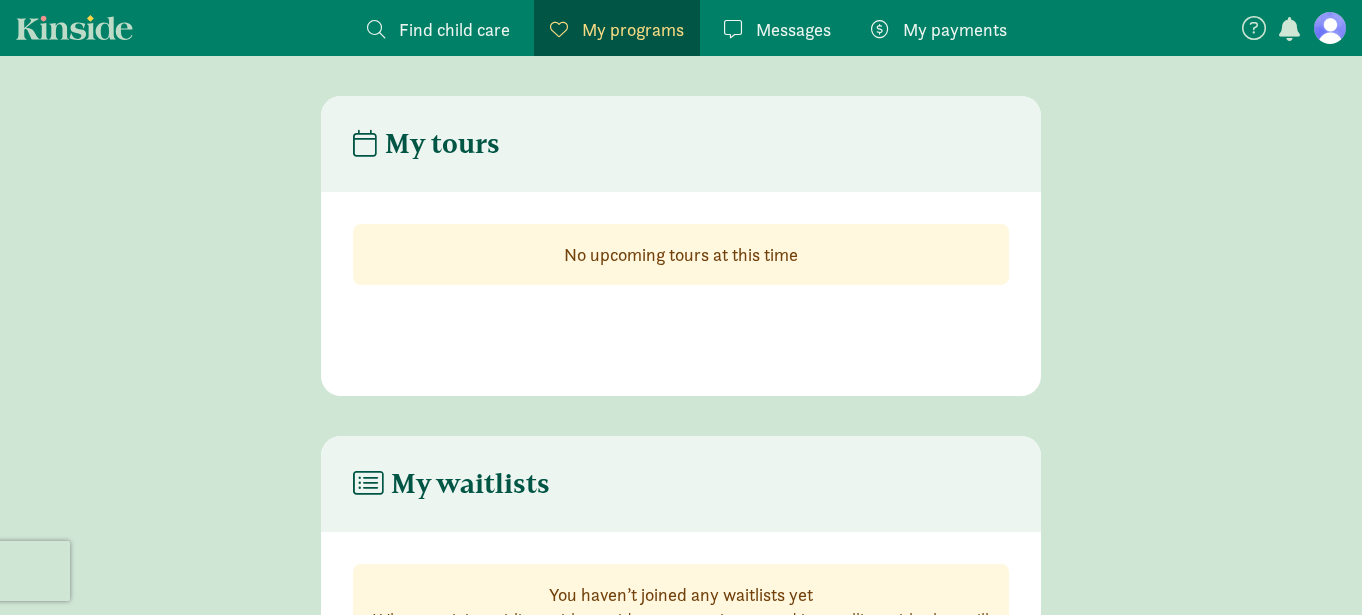 click on "Find child care" at bounding box center (454, 29) 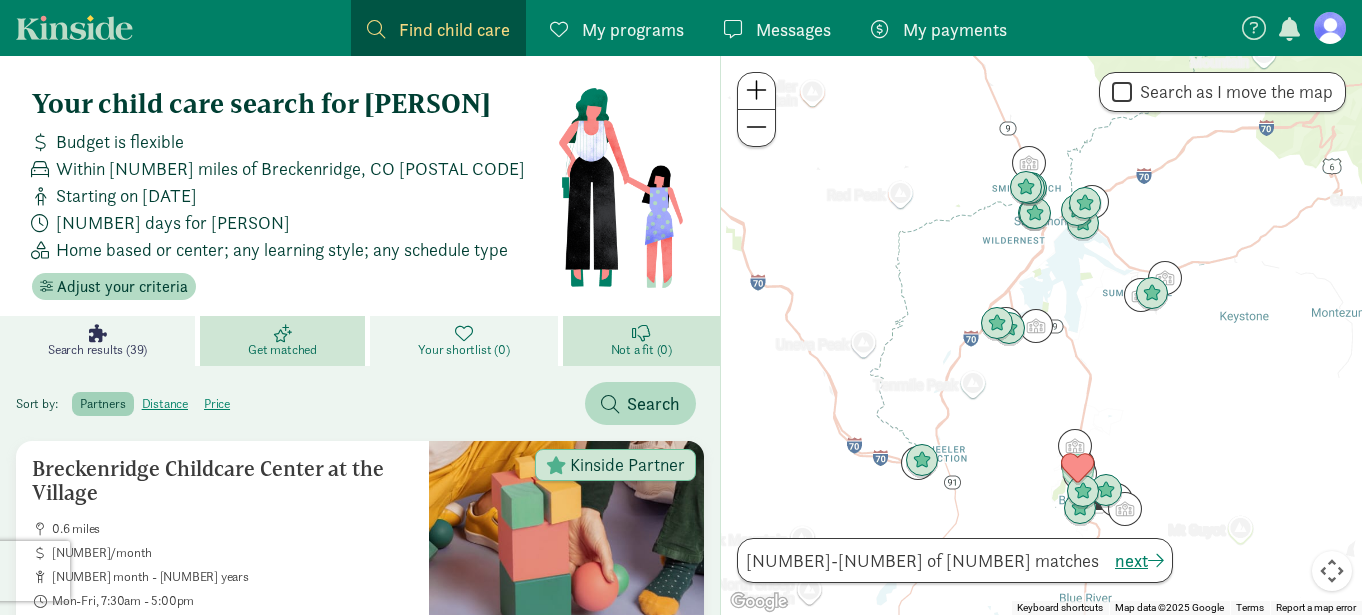 click on "Your shortlist (0)" at bounding box center (466, 341) 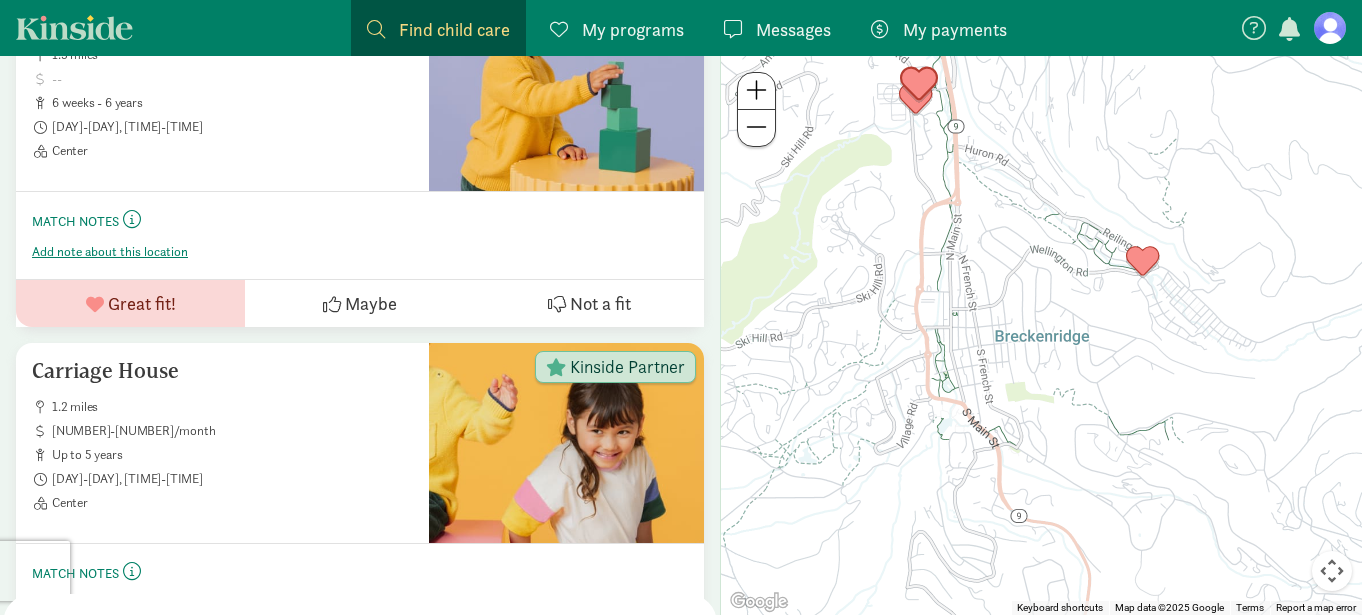 scroll, scrollTop: 259, scrollLeft: 0, axis: vertical 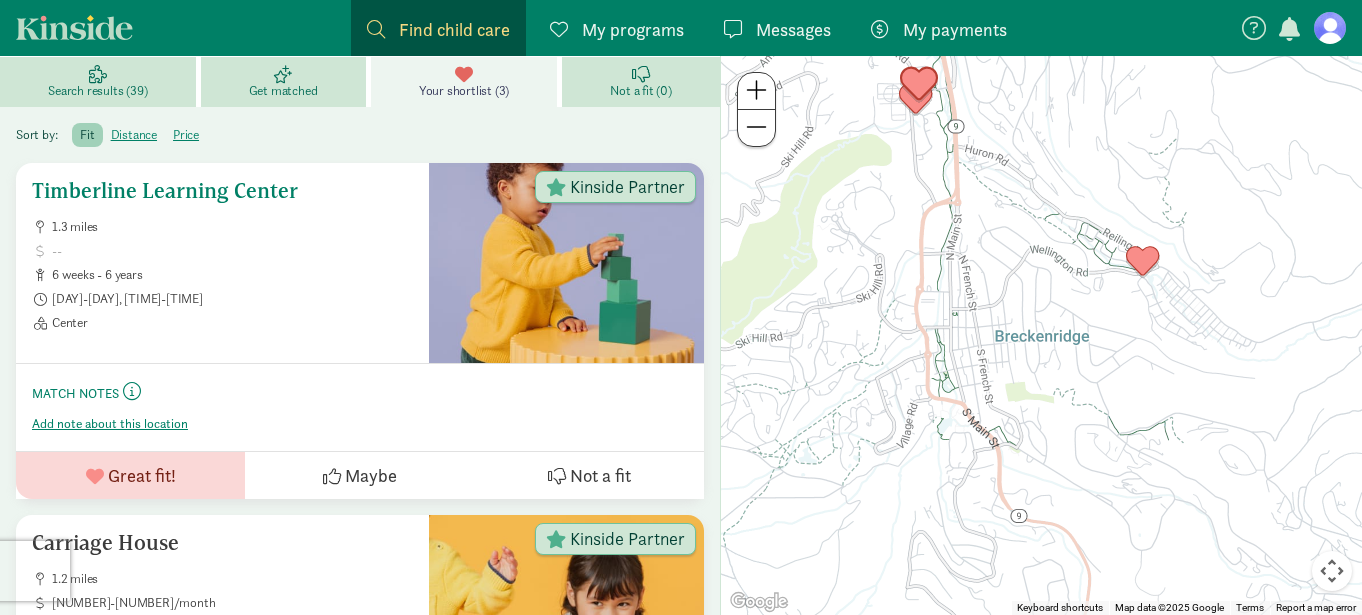 click on "Timberline Learning Center" at bounding box center (222, 191) 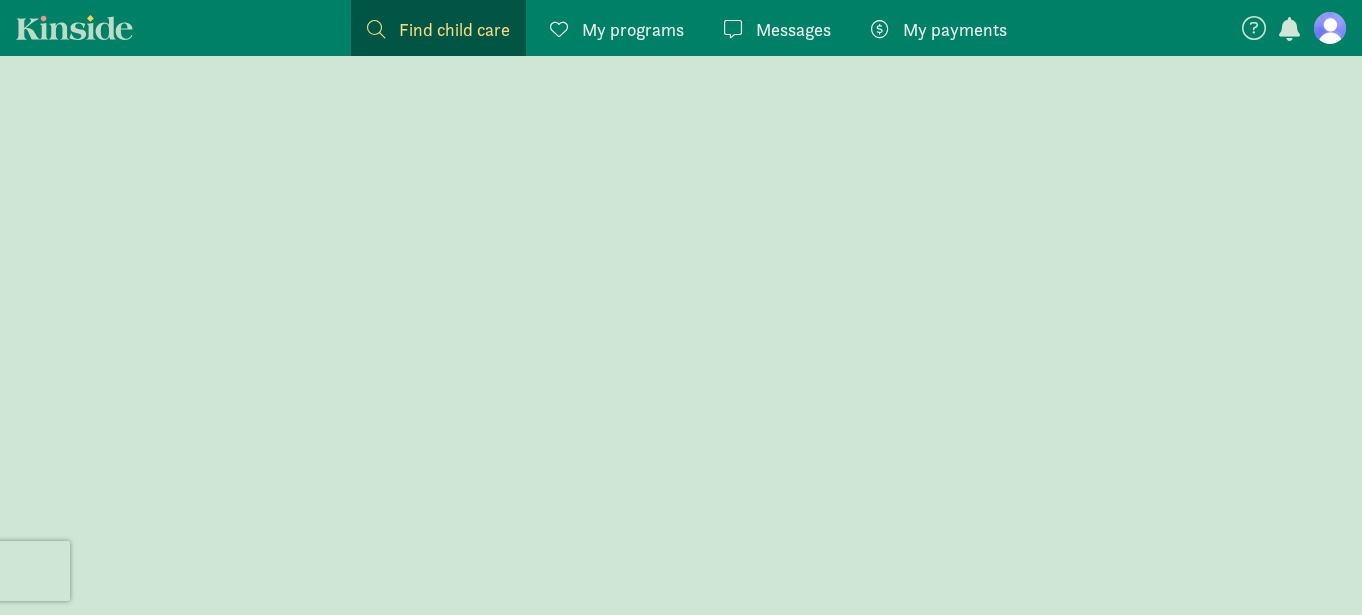 scroll, scrollTop: 0, scrollLeft: 0, axis: both 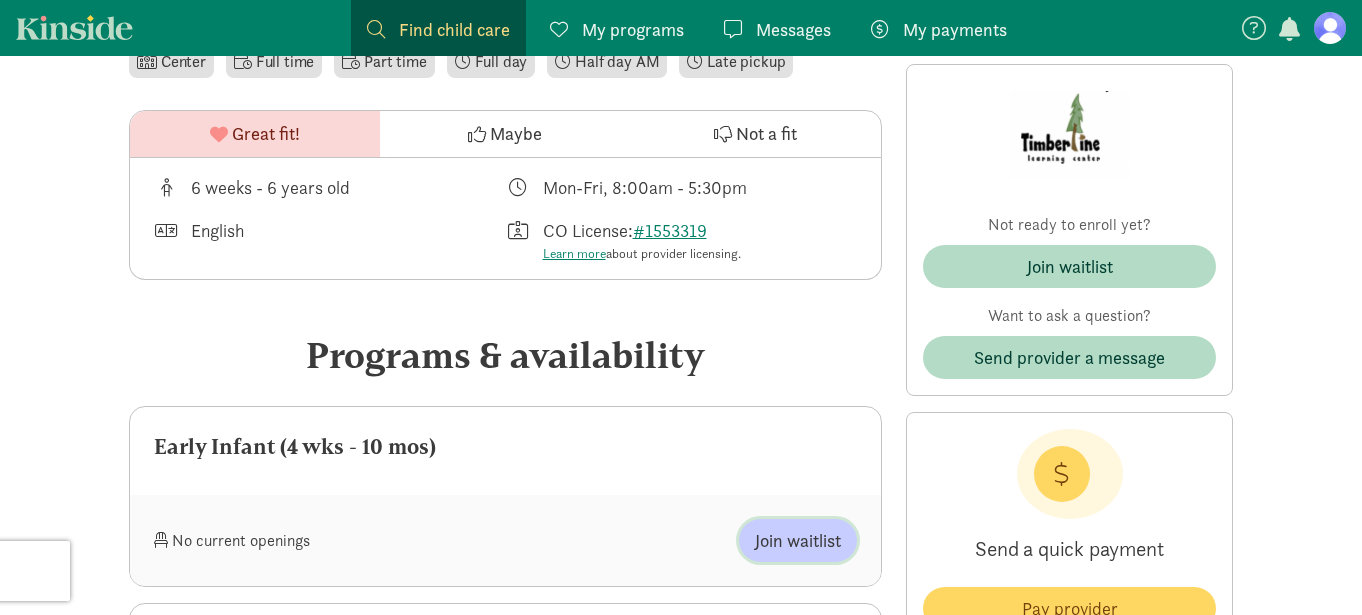 click on "Join waitlist" at bounding box center (798, 540) 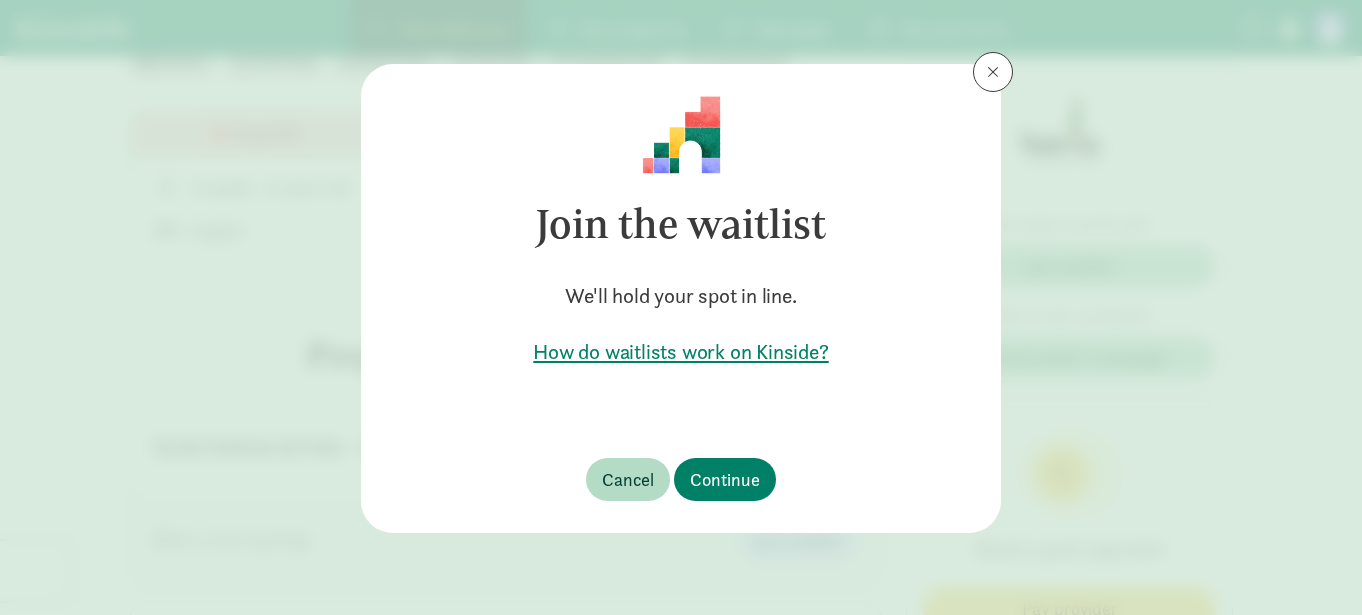 click on "How do waitlists work on Kinside?" at bounding box center (681, 352) 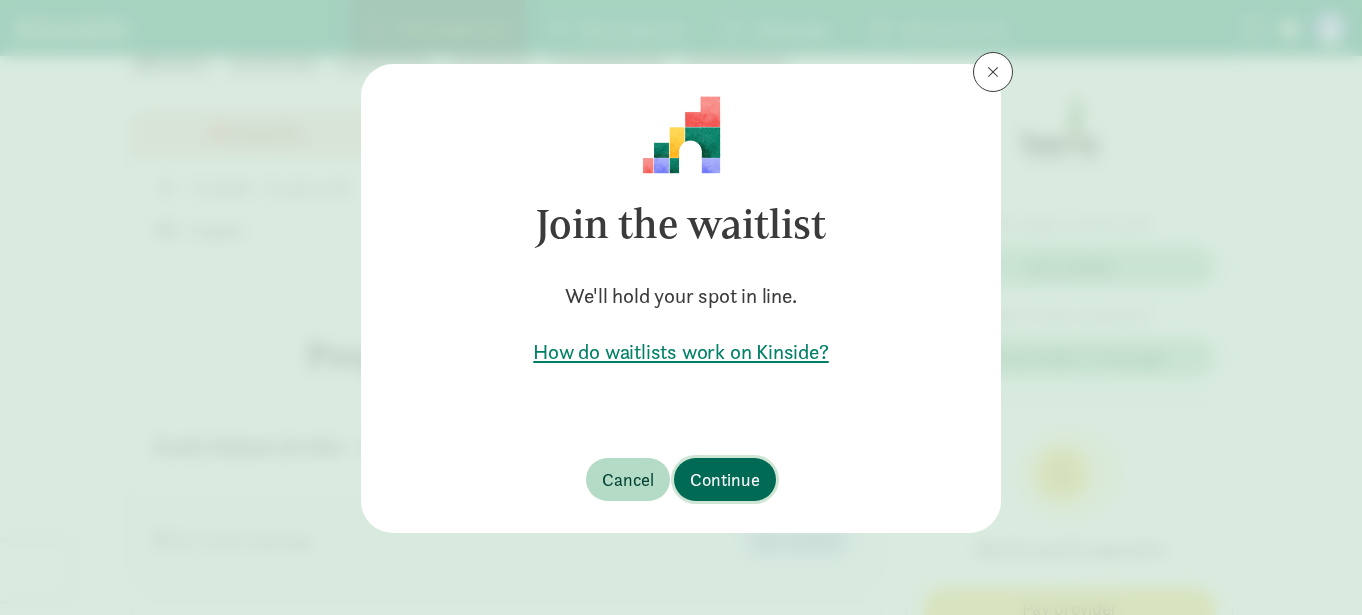 click on "Continue" at bounding box center [725, 479] 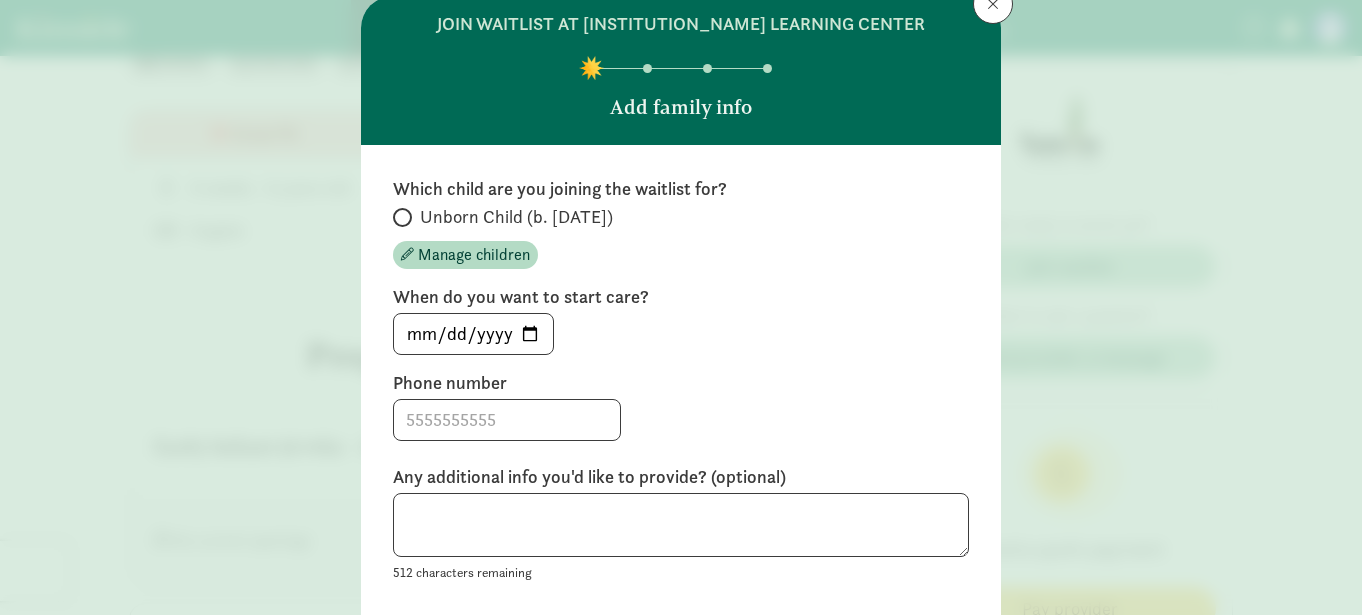 scroll, scrollTop: 69, scrollLeft: 0, axis: vertical 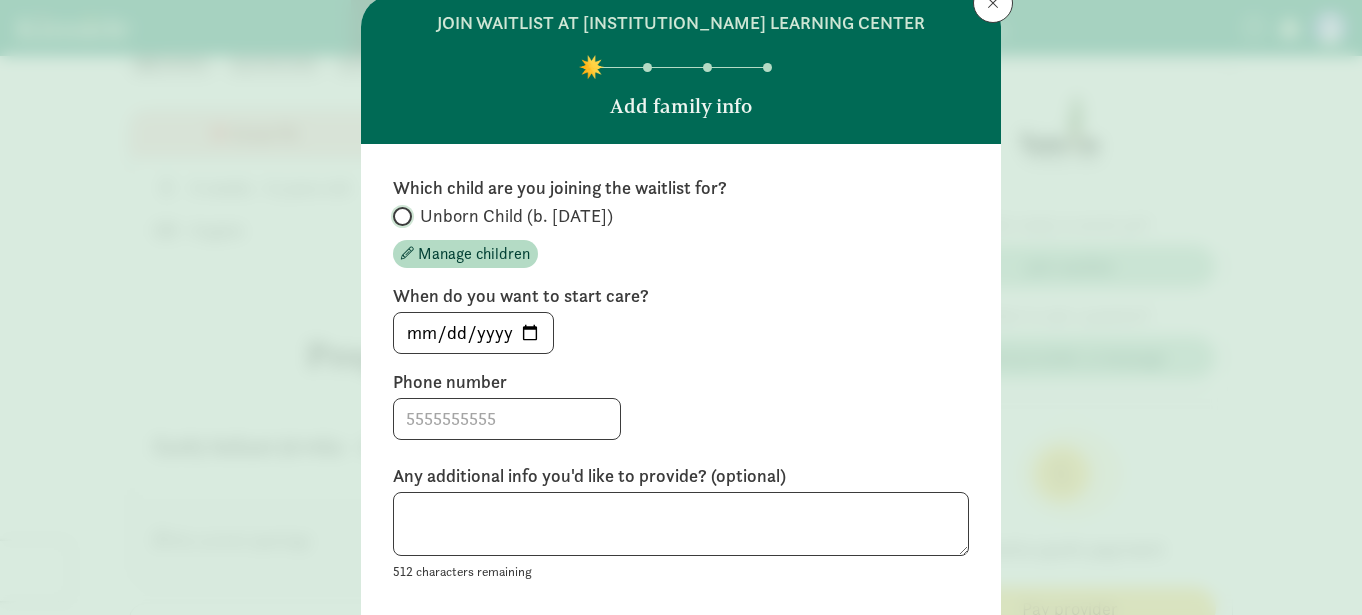 click on "Unborn Child (b. August 2026)" at bounding box center [399, 216] 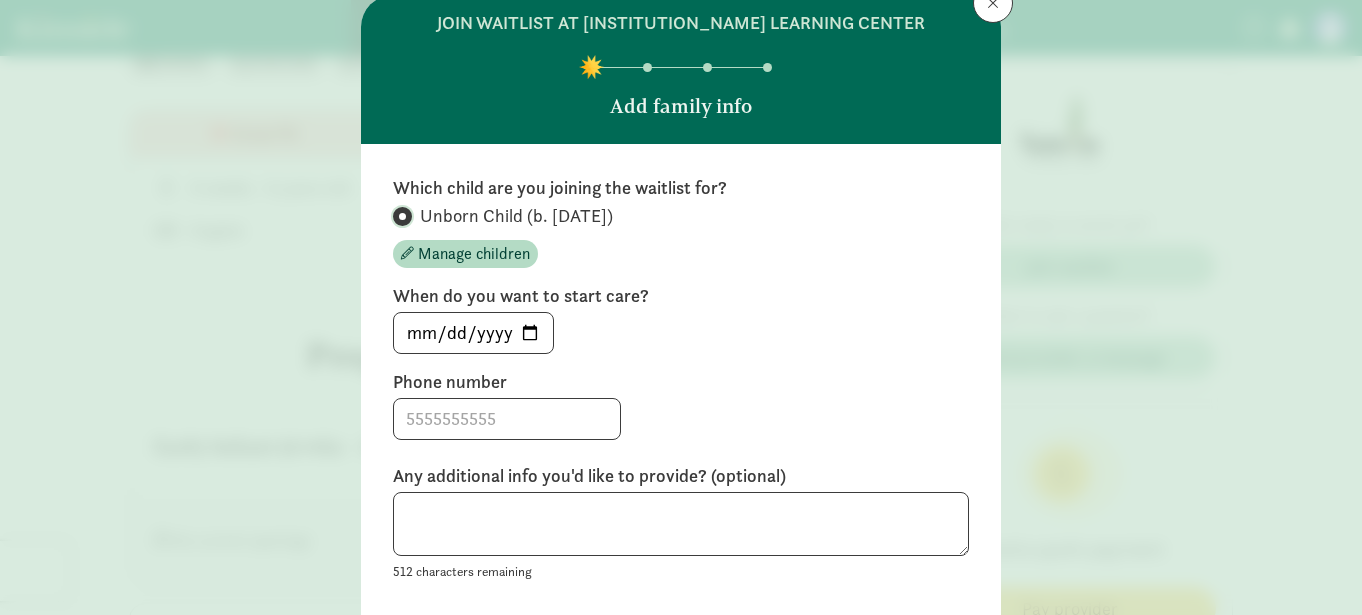 scroll, scrollTop: 3, scrollLeft: 0, axis: vertical 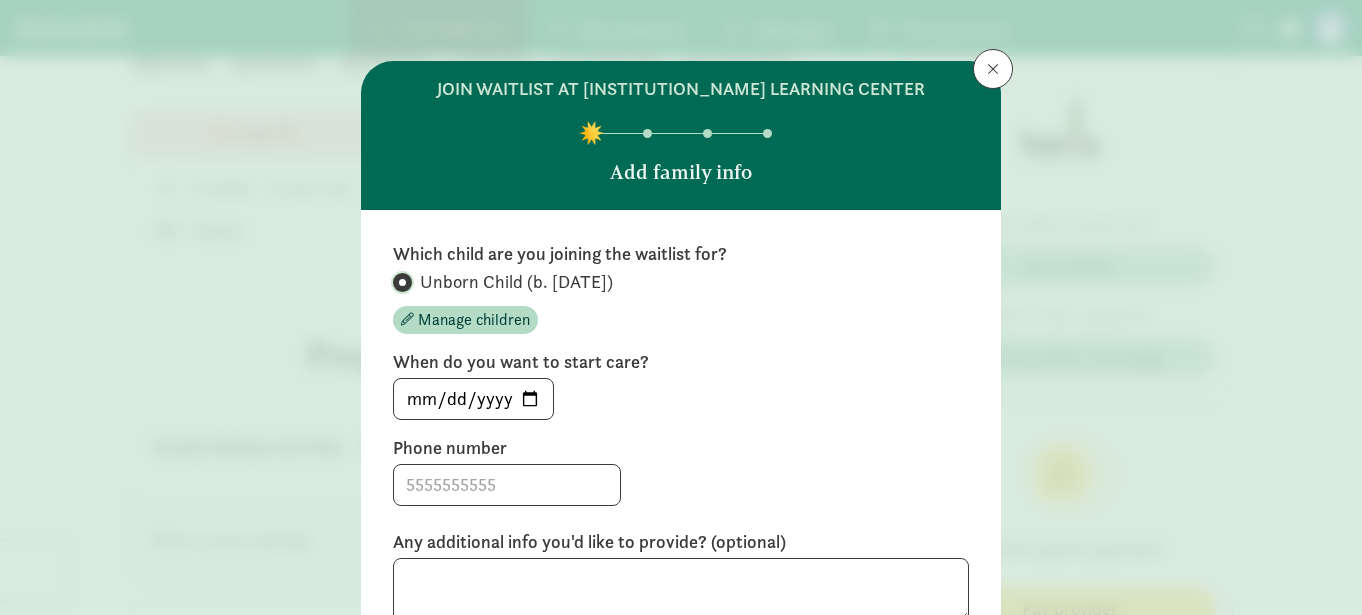 click on "Unborn Child (b. August 2026)" at bounding box center (399, 282) 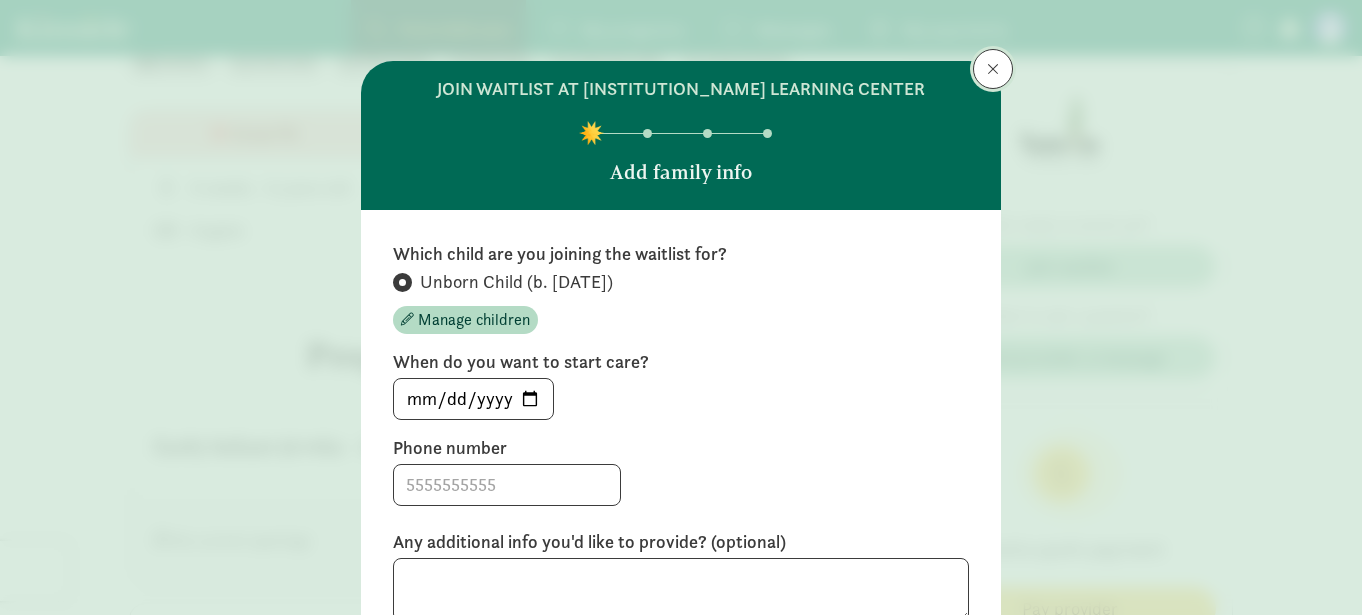 click at bounding box center [993, 69] 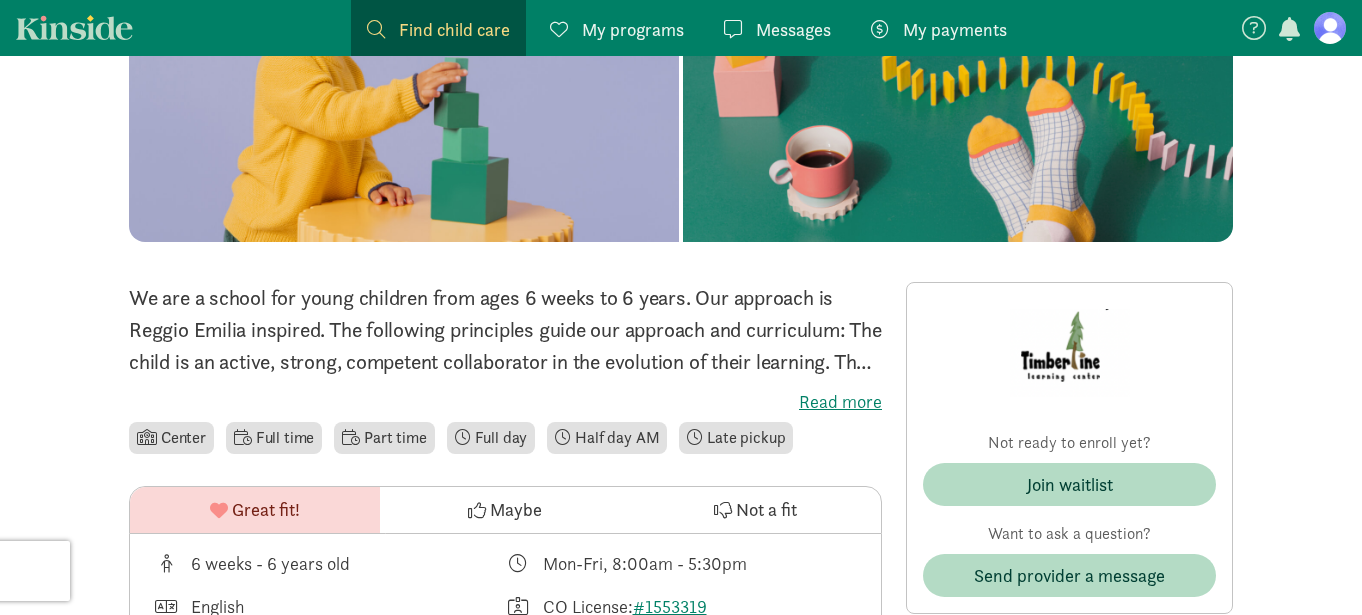scroll, scrollTop: 0, scrollLeft: 0, axis: both 